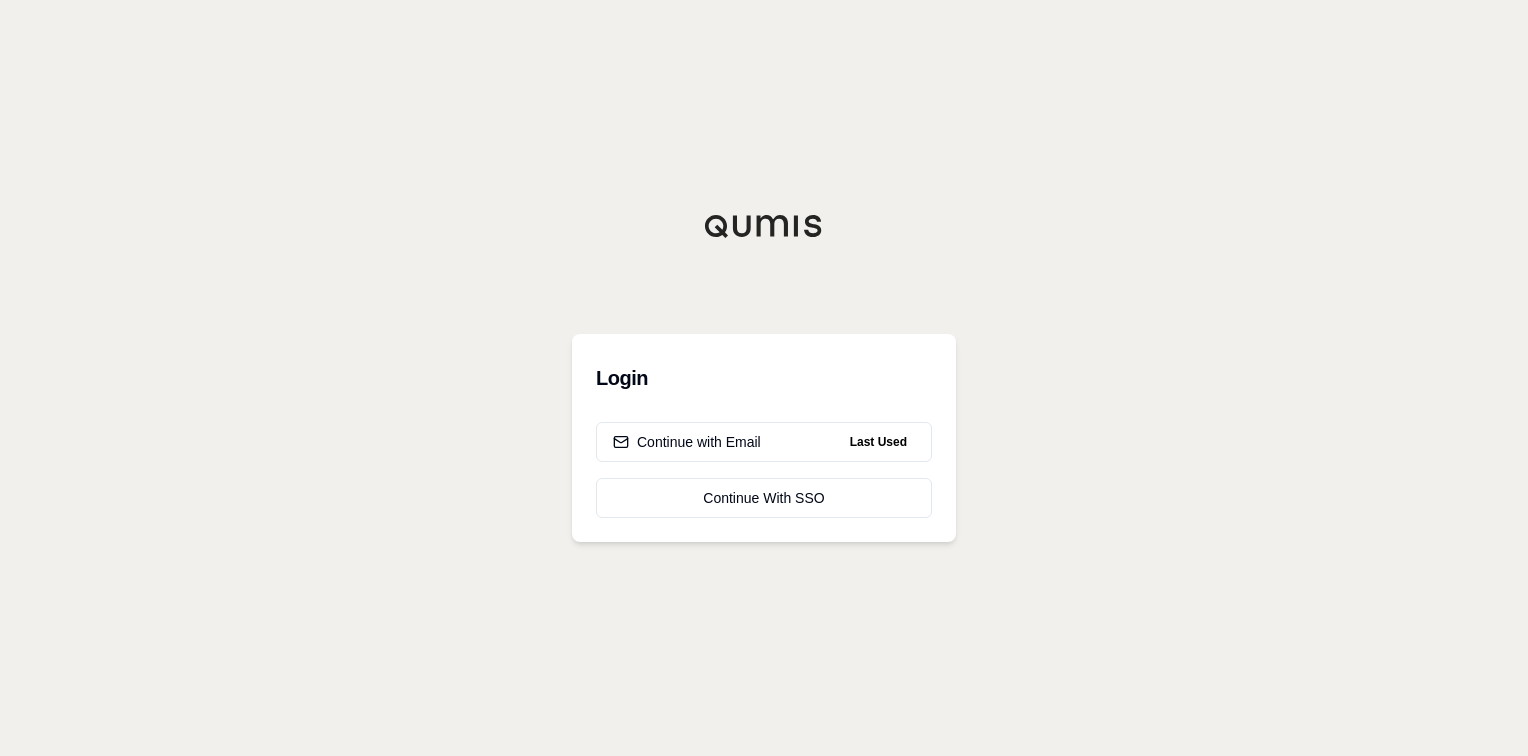 scroll, scrollTop: 0, scrollLeft: 0, axis: both 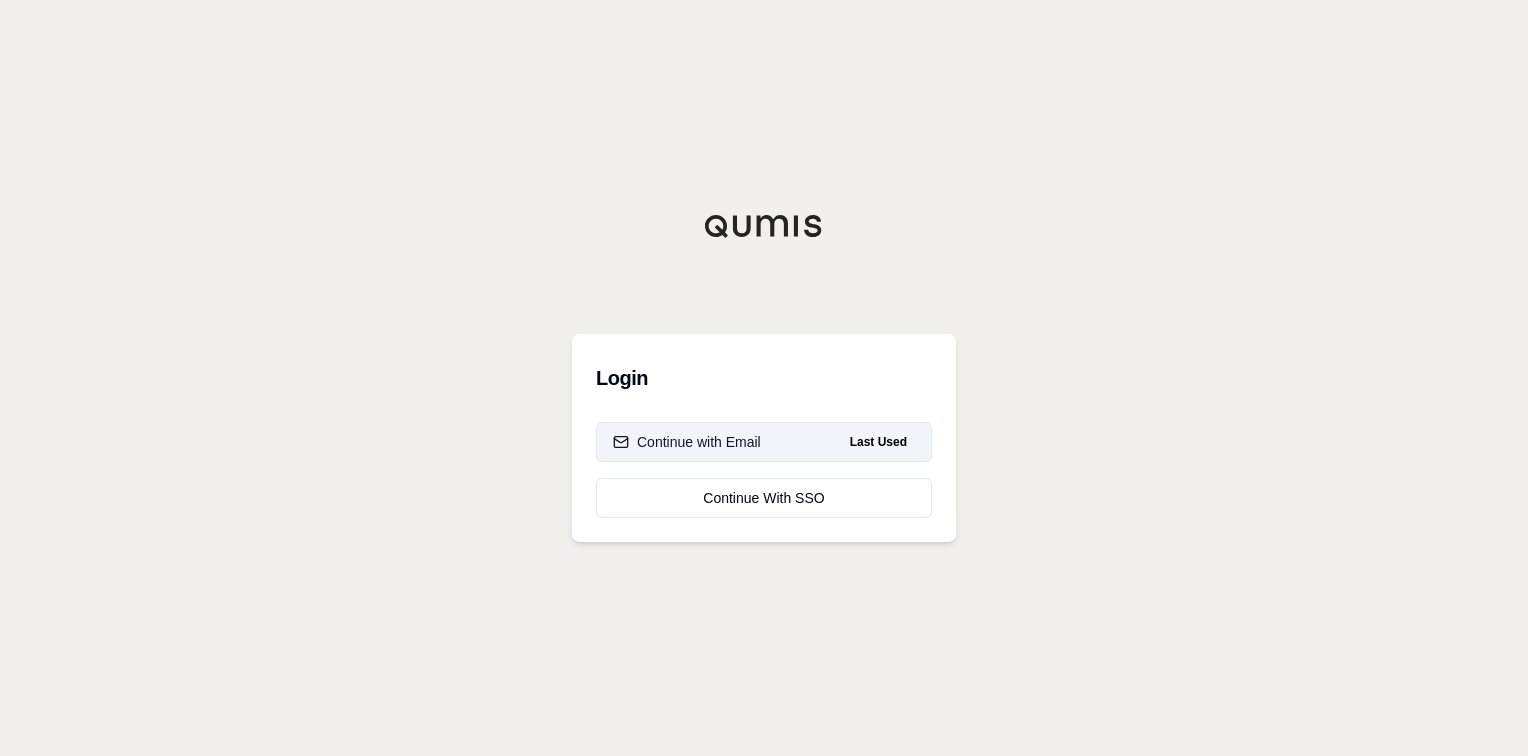 click on "Continue with Email Last Used" at bounding box center [764, 442] 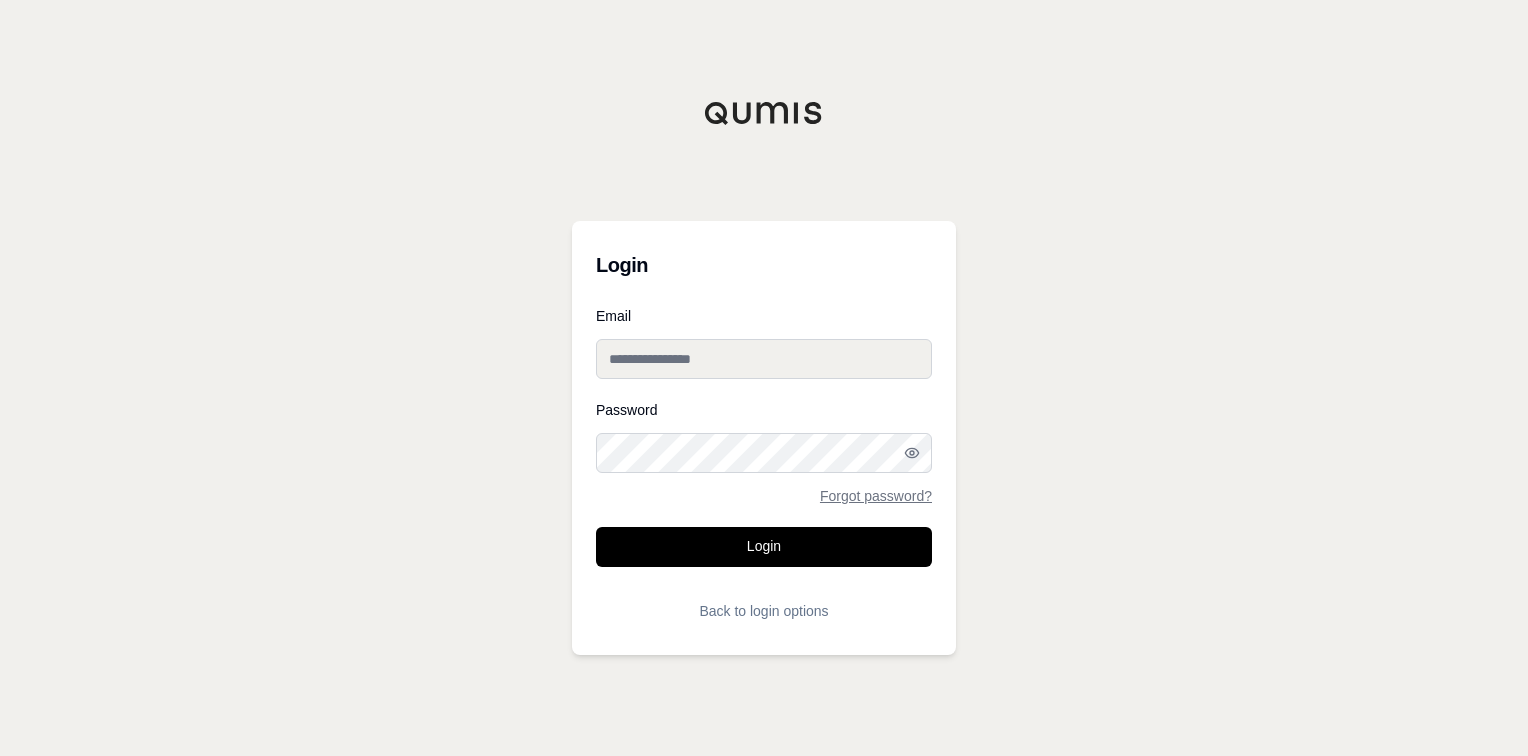 click on "Email" at bounding box center [764, 359] 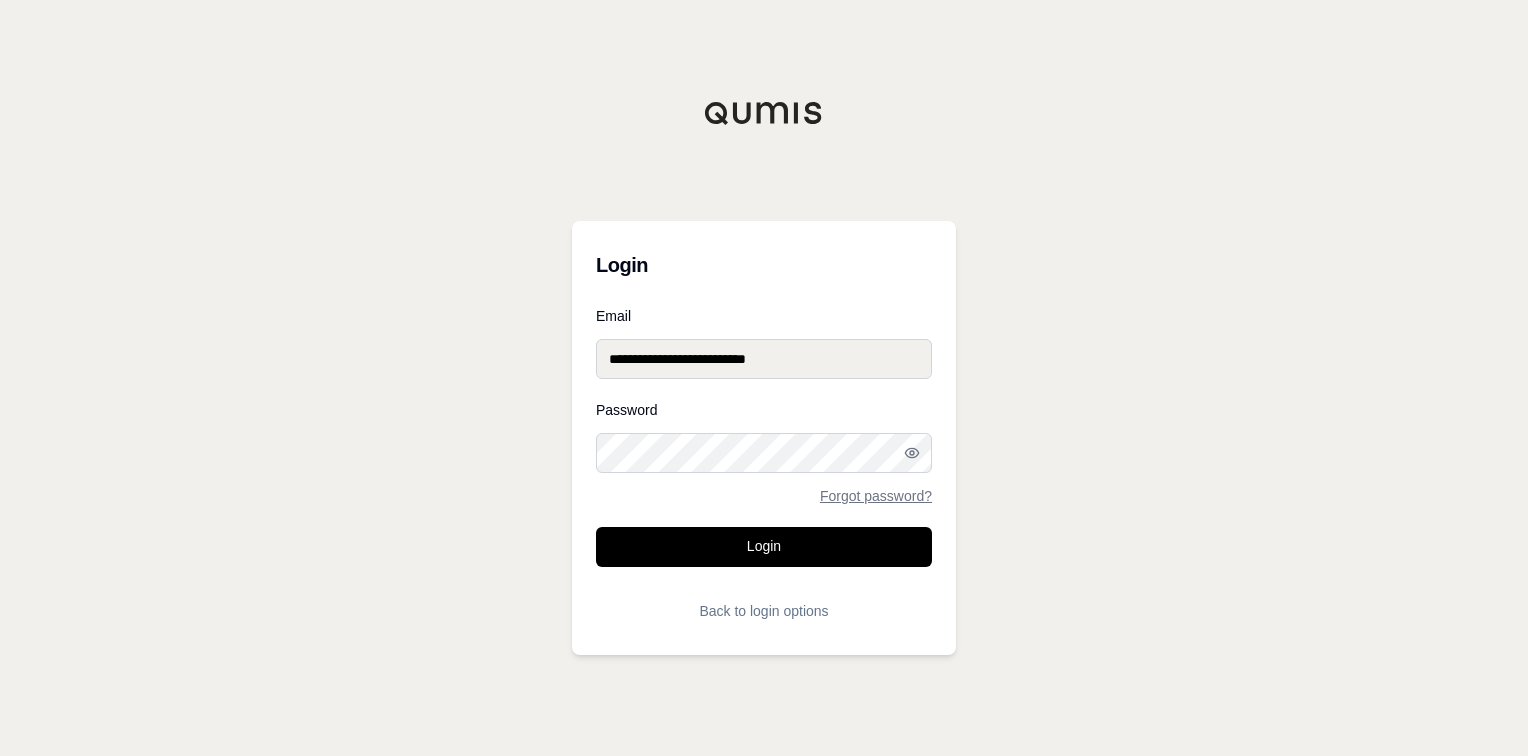 click on "Login" at bounding box center (764, 547) 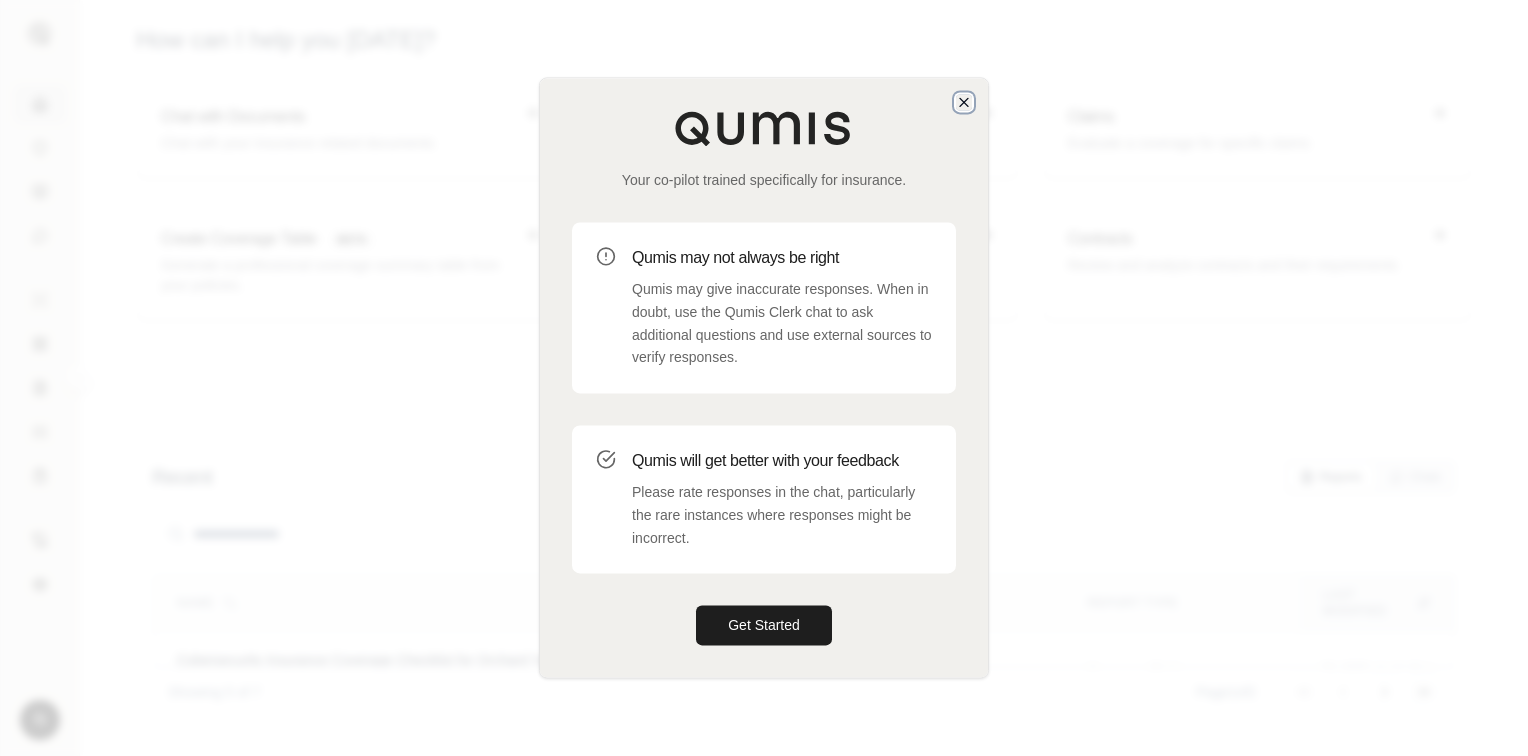 click 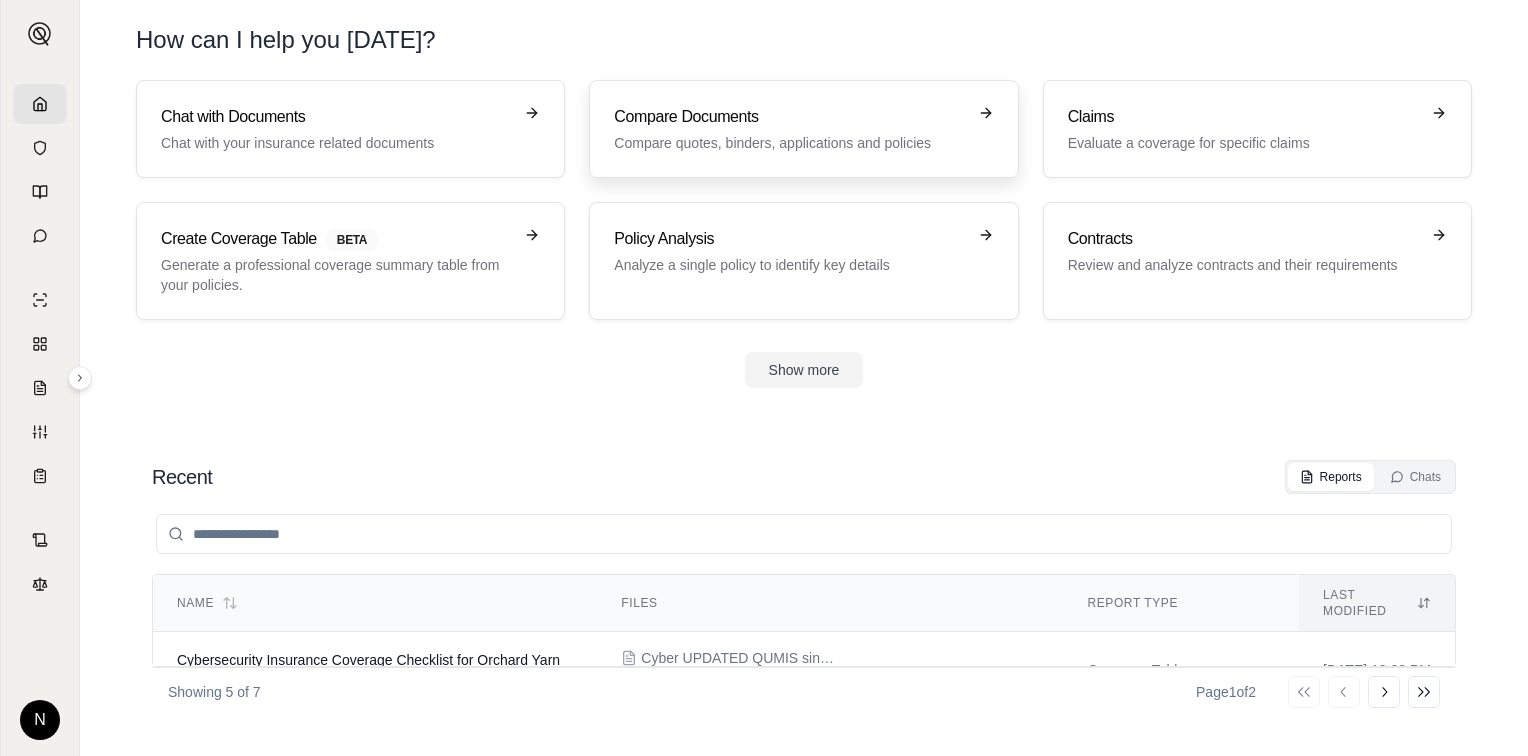 click on "Compare quotes, binders, applications and policies" at bounding box center [789, 143] 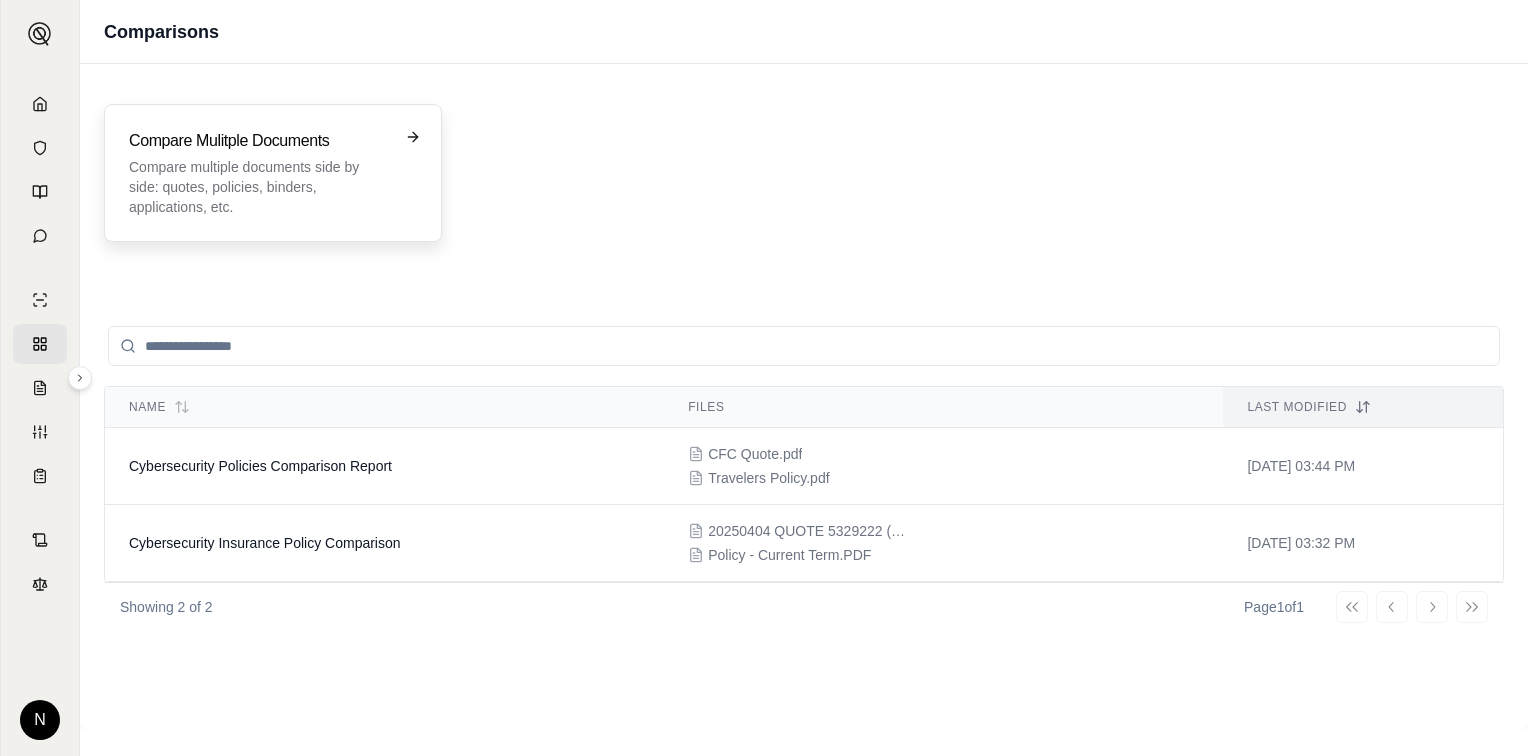 click 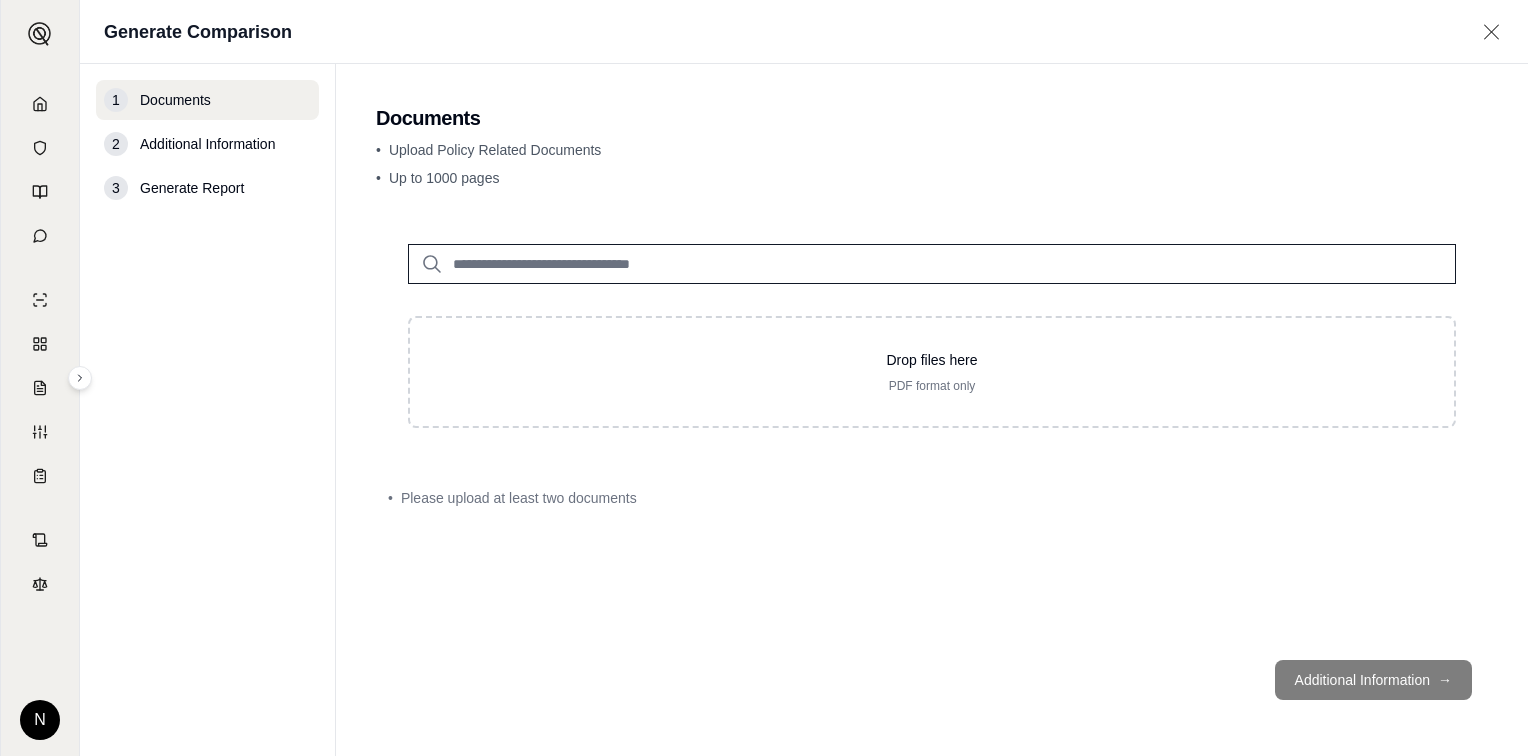 click at bounding box center [932, 264] 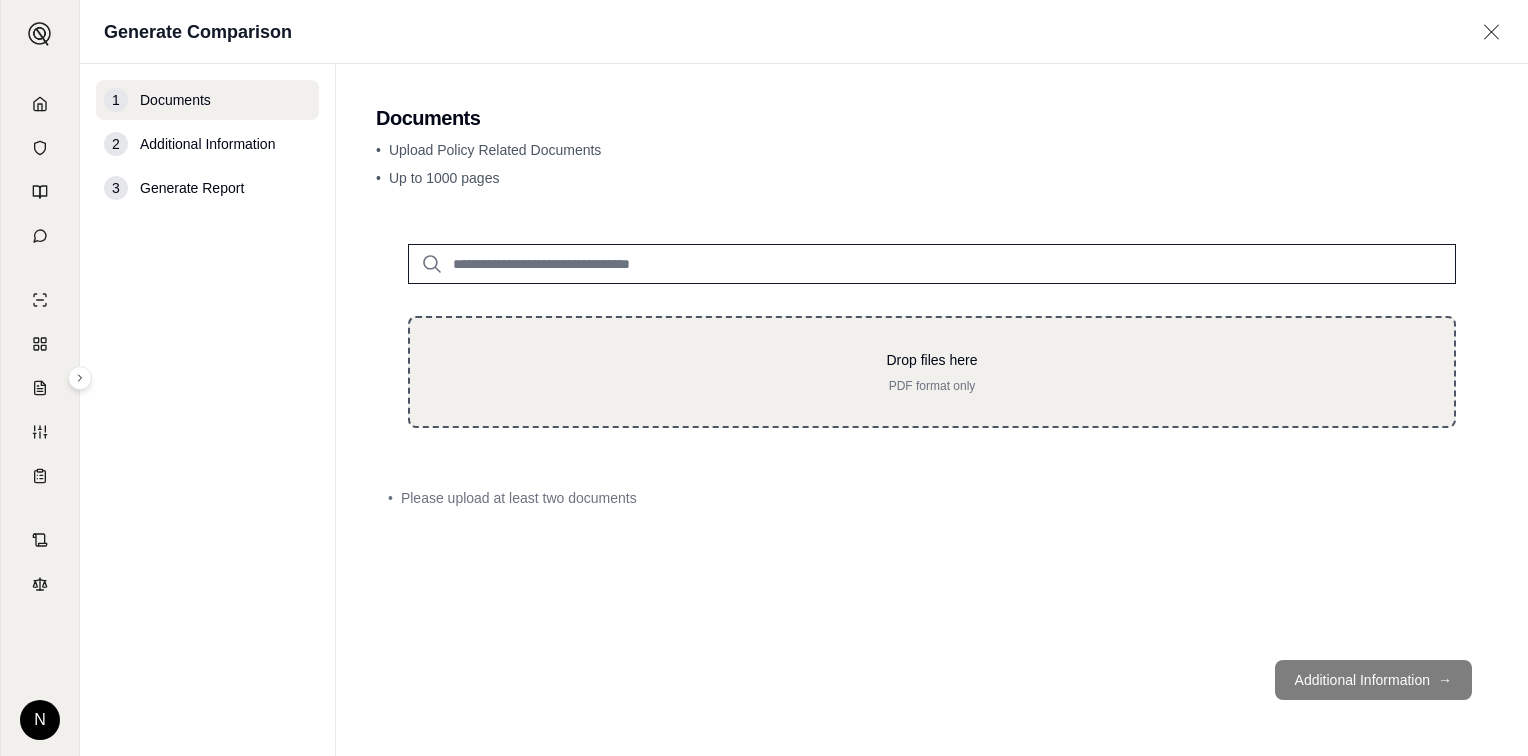 click on "Drop files here" at bounding box center (932, 360) 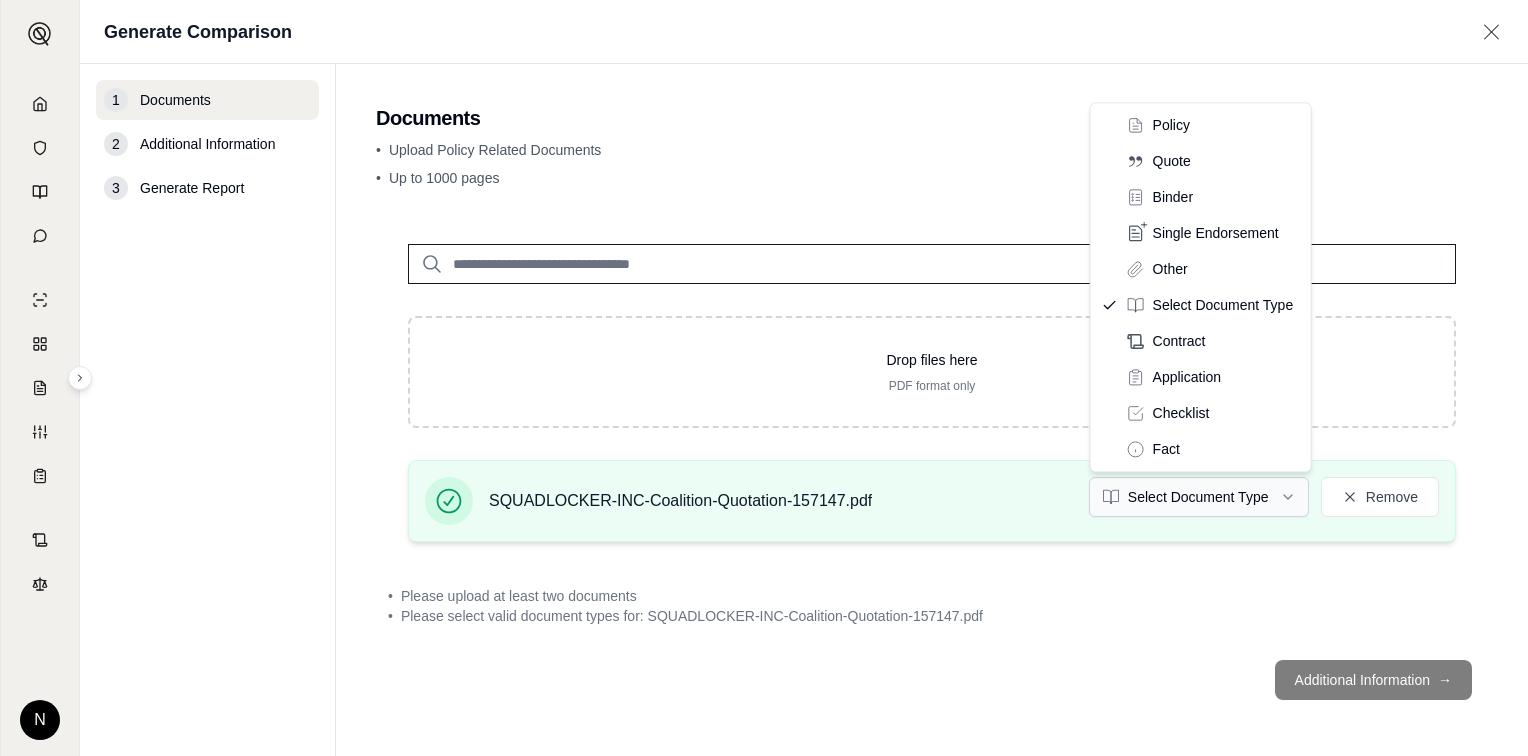 click on "N Generate Comparison 1 Documents 2 Additional Information 3 Generate Report Documents • Upload Policy Related Documents • Up to 1000 pages Drop files here PDF format only SQUADLOCKER-INC-Coalition-Quotation-157147.pdf Select Document Type Remove • Please upload at least two documents • Please select valid document types for: SQUADLOCKER-INC-Coalition-Quotation-157147.pdf Additional Information →
Policy Quote Binder Single Endorsement Other Select Document Type Contract Application Checklist Fact" at bounding box center (764, 378) 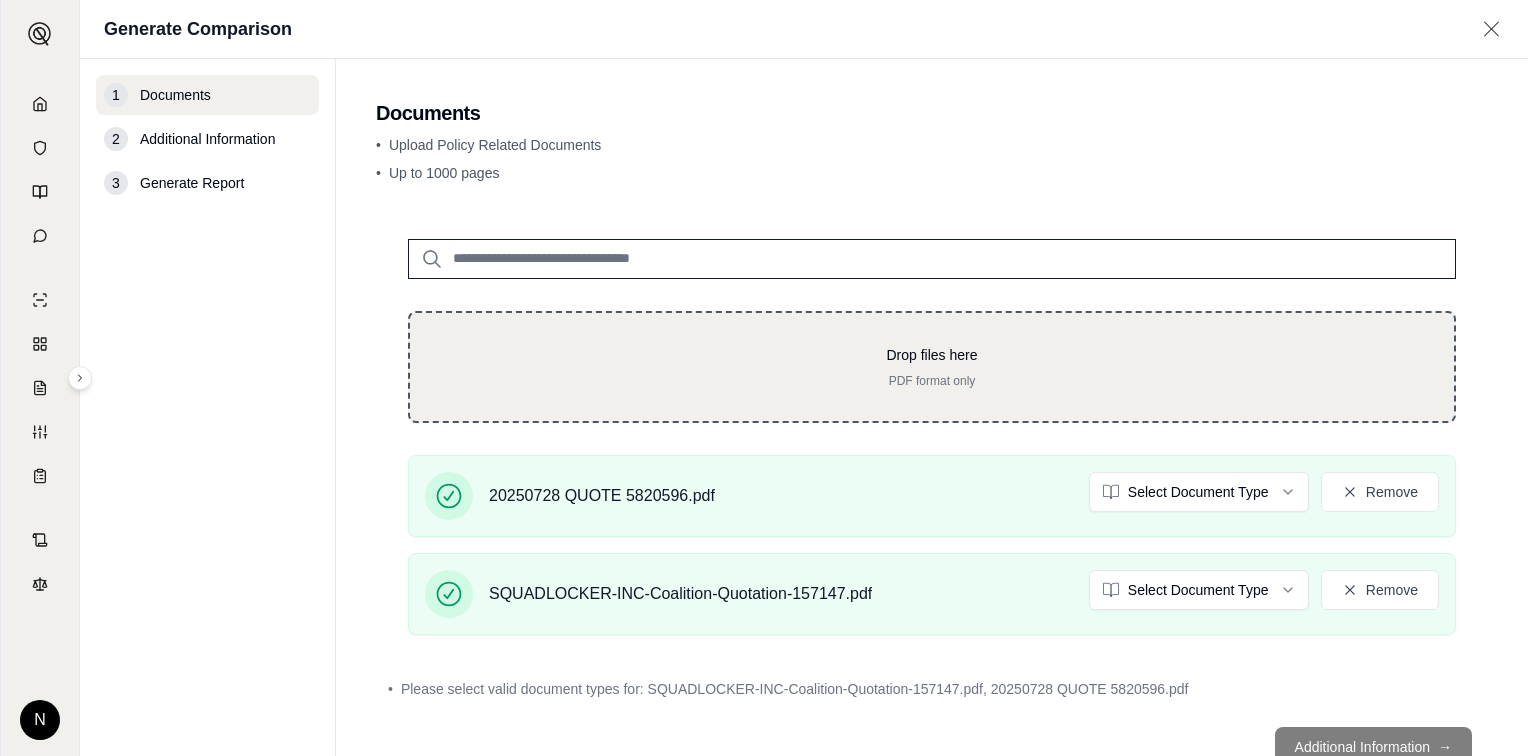 click on "PDF format only" at bounding box center (932, 381) 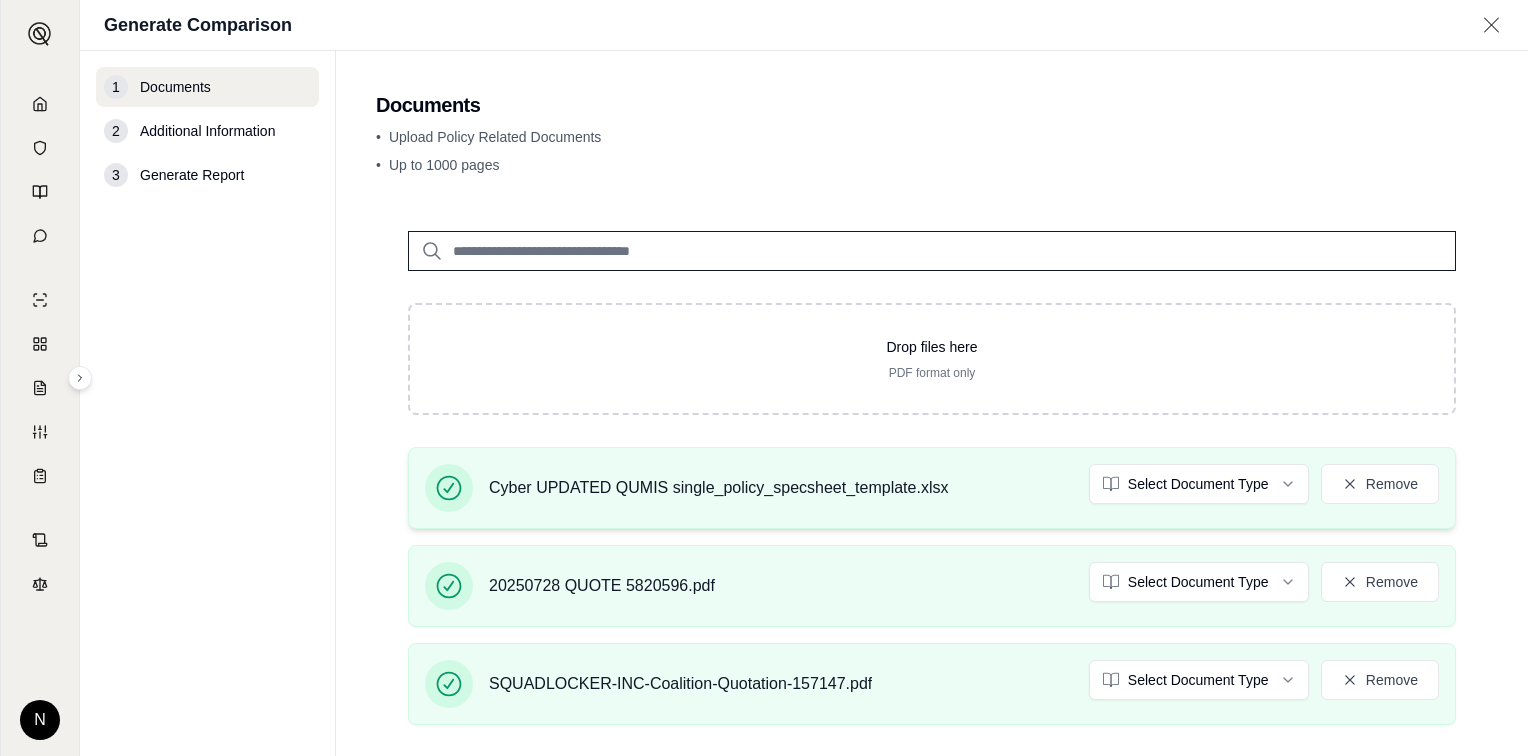 scroll, scrollTop: 175, scrollLeft: 0, axis: vertical 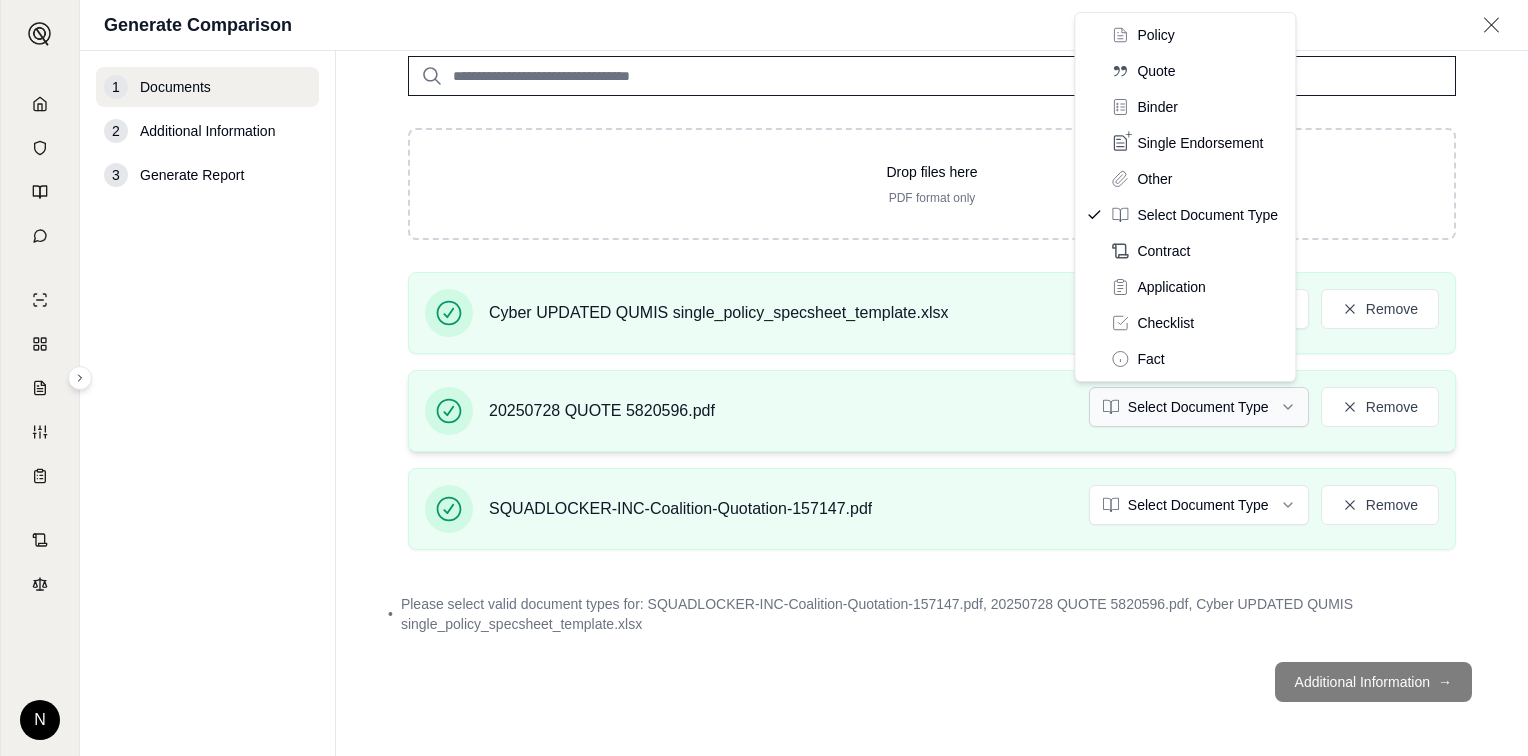 click on "N Generate Comparison 1 Documents 2 Additional Information 3 Generate Report Documents • Upload Policy Related Documents • Up to 1000 pages Drop files here PDF format only Cyber UPDATED QUMIS single_policy_specsheet_template.xlsx Select Document Type Remove 20250728 QUOTE 5820596.pdf Select Document Type Remove SQUADLOCKER-INC-Coalition-Quotation-157147.pdf Select Document Type Remove • Please select valid document types for: SQUADLOCKER-INC-Coalition-Quotation-157147.pdf,
20250728 QUOTE 5820596.pdf,
Cyber UPDATED QUMIS single_policy_specsheet_template.xlsx Additional Information →
Policy Quote Binder Single Endorsement Other Select Document Type Contract Application Checklist Fact" at bounding box center (764, 378) 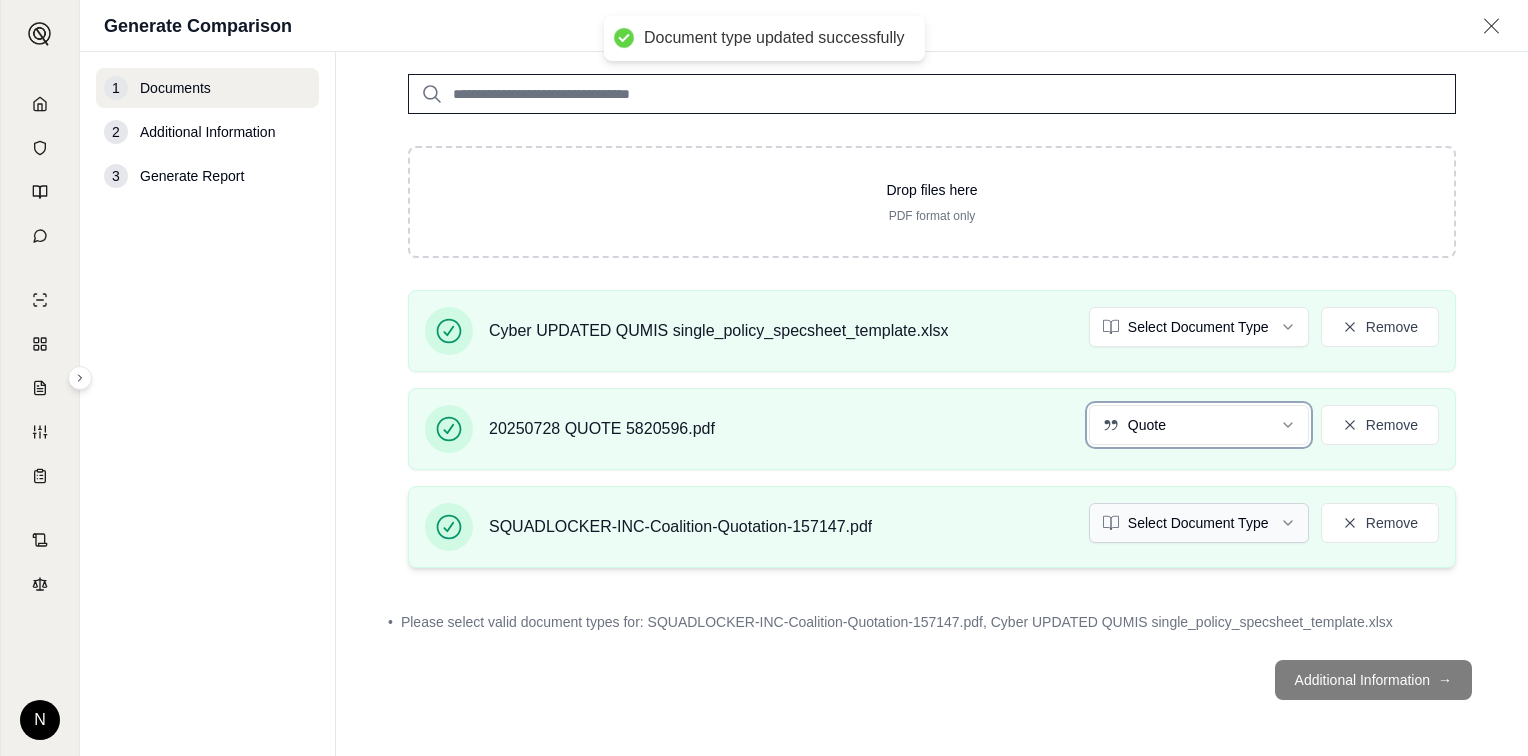 scroll, scrollTop: 156, scrollLeft: 0, axis: vertical 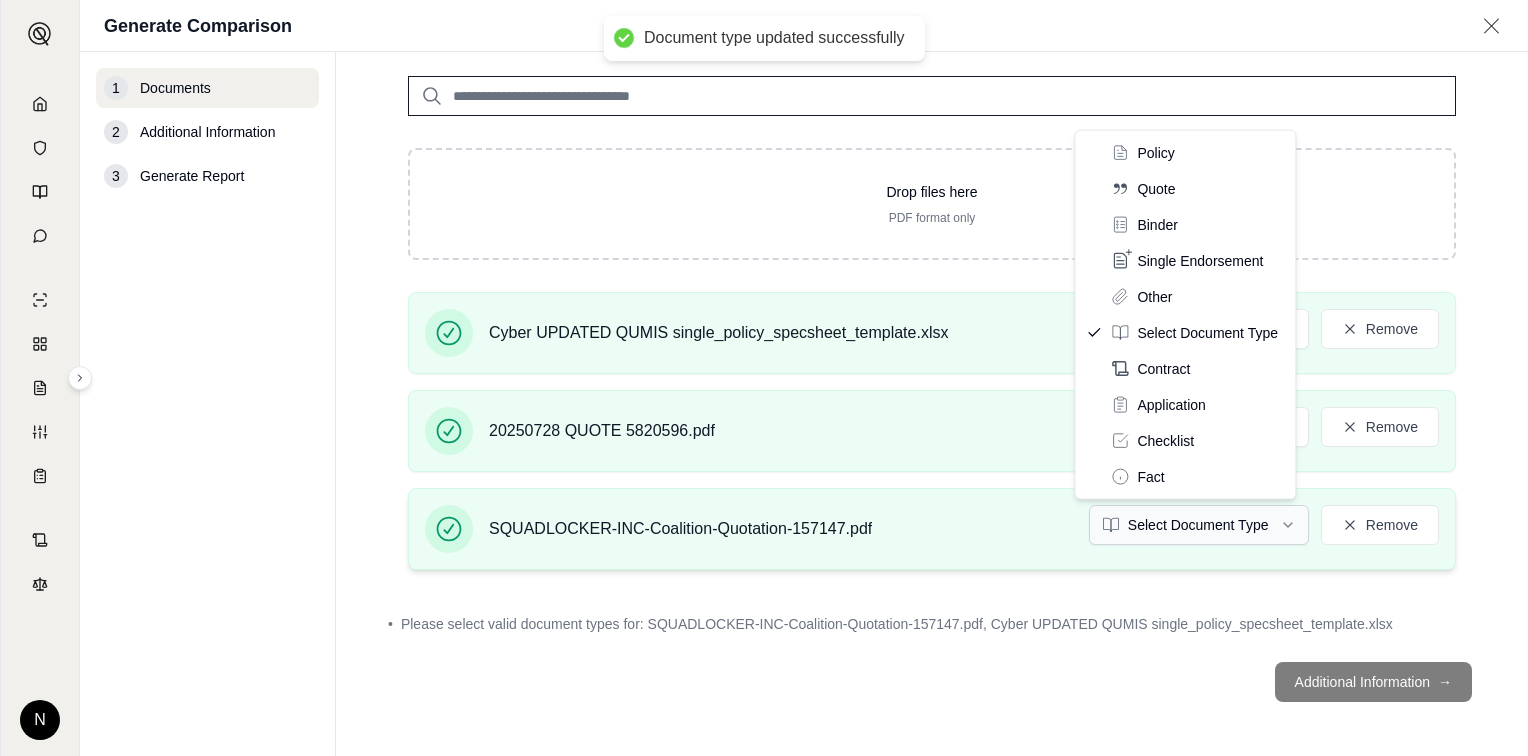 click on "Document type updated successfully N Generate Comparison 1 Documents 2 Additional Information 3 Generate Report Documents • Upload Policy Related Documents • Up to 1000 pages Drop files here PDF format only Cyber UPDATED QUMIS single_policy_specsheet_template.xlsx Select Document Type Remove 20250728 QUOTE 5820596.pdf Quote Remove SQUADLOCKER-INC-Coalition-Quotation-157147.pdf Select Document Type Remove • Please select valid document types for: SQUADLOCKER-INC-Coalition-Quotation-157147.pdf,
Cyber UPDATED QUMIS single_policy_specsheet_template.xlsx Additional Information →
Policy Quote Binder Single Endorsement Other Select Document Type Contract Application Checklist Fact" at bounding box center (764, 378) 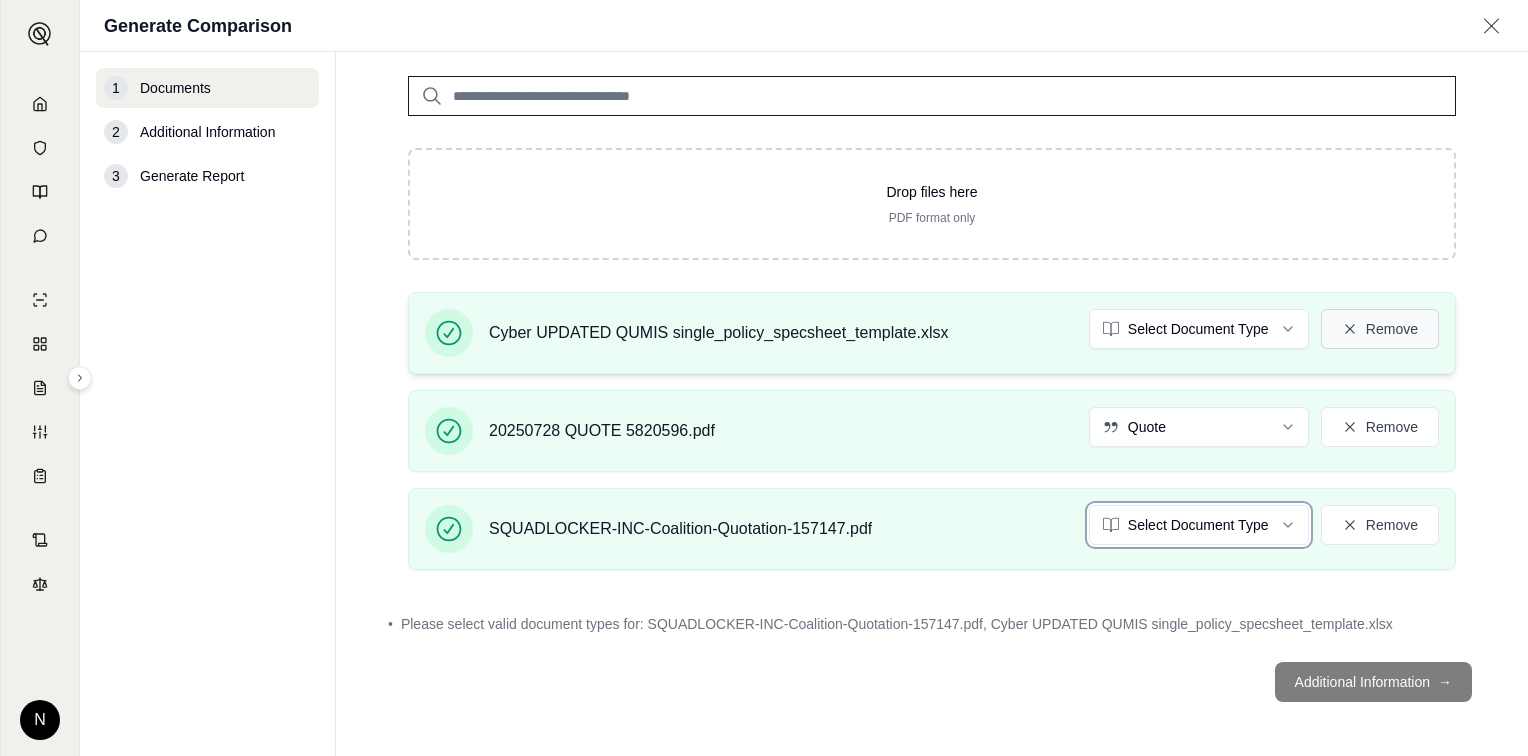 scroll, scrollTop: 156, scrollLeft: 0, axis: vertical 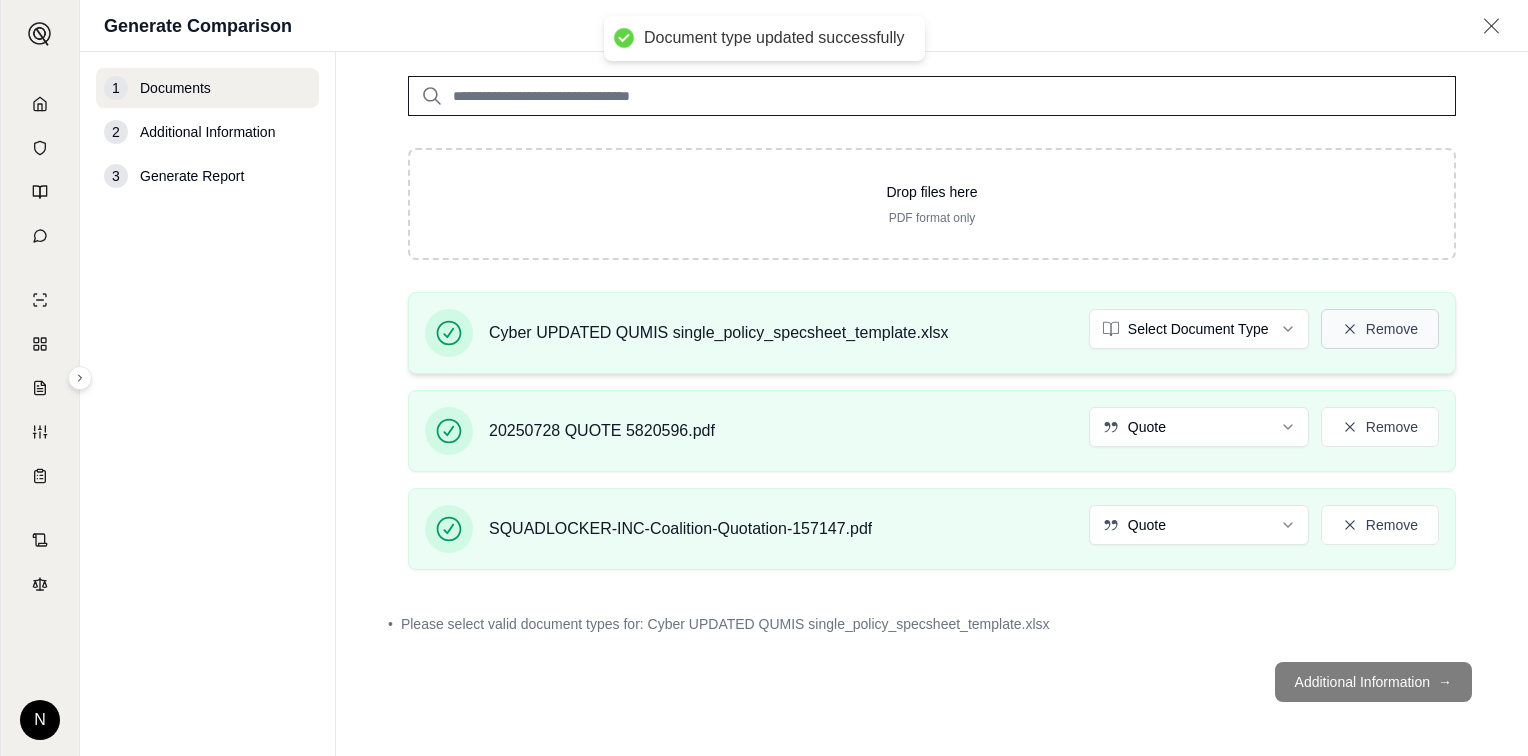 click 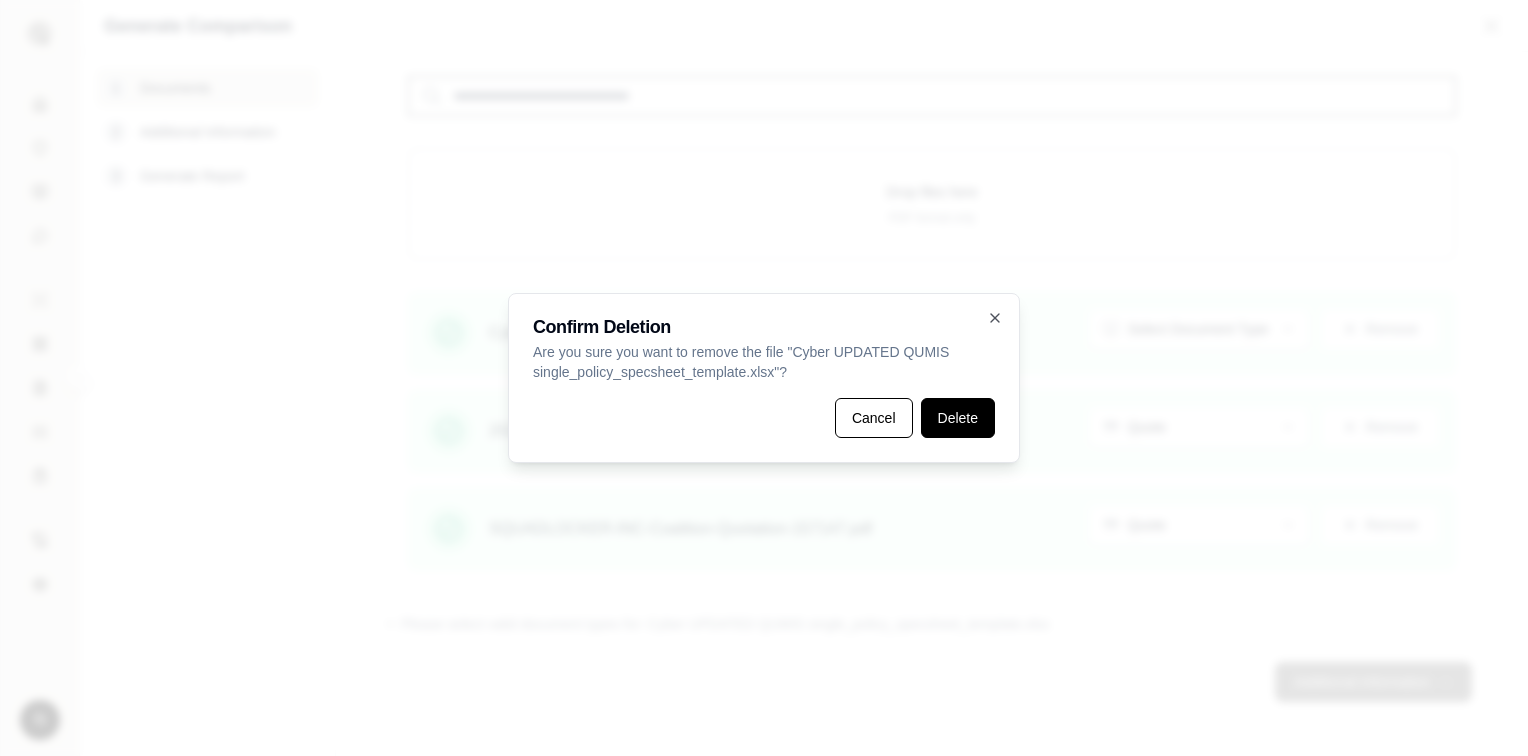 click on "Delete" at bounding box center [958, 418] 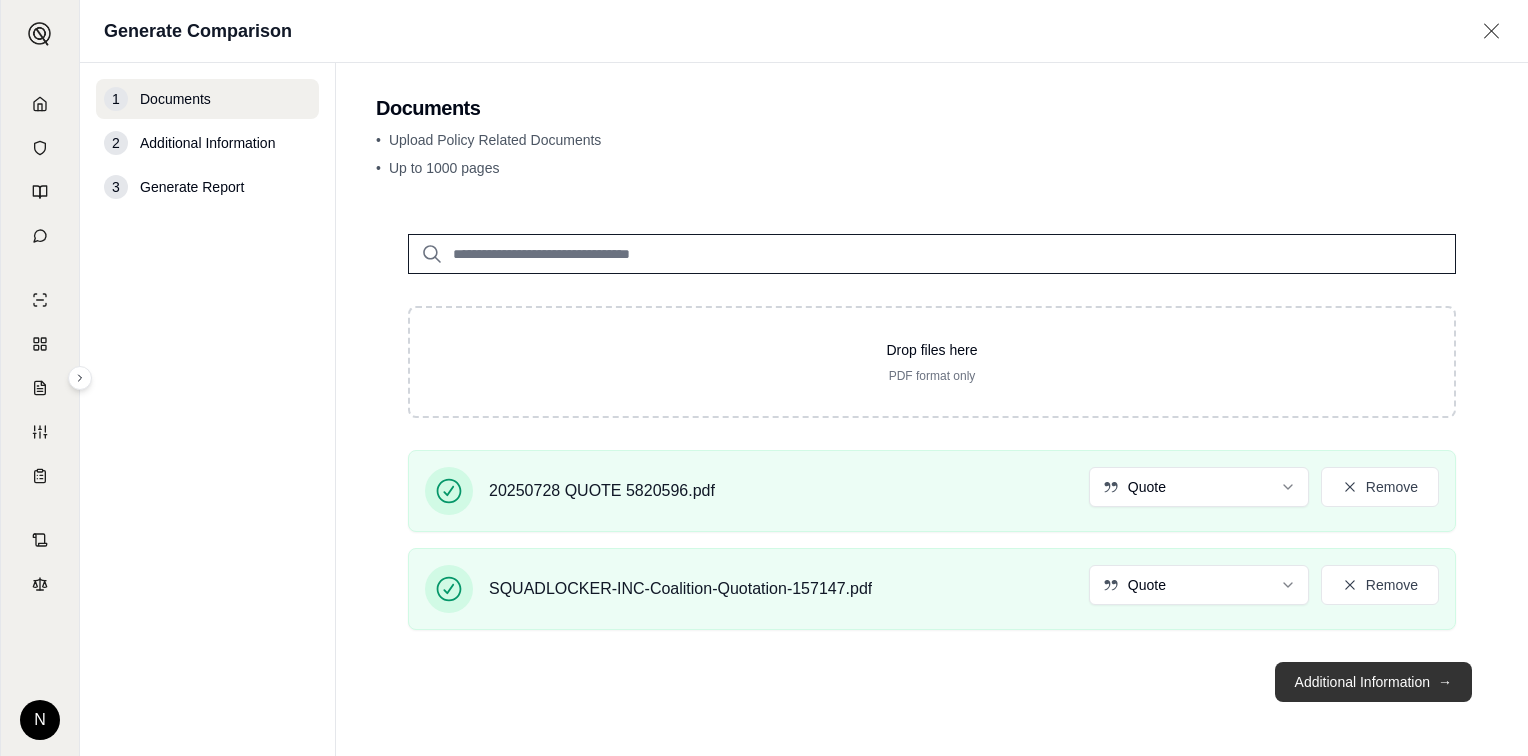 click on "Additional Information →" at bounding box center (1373, 682) 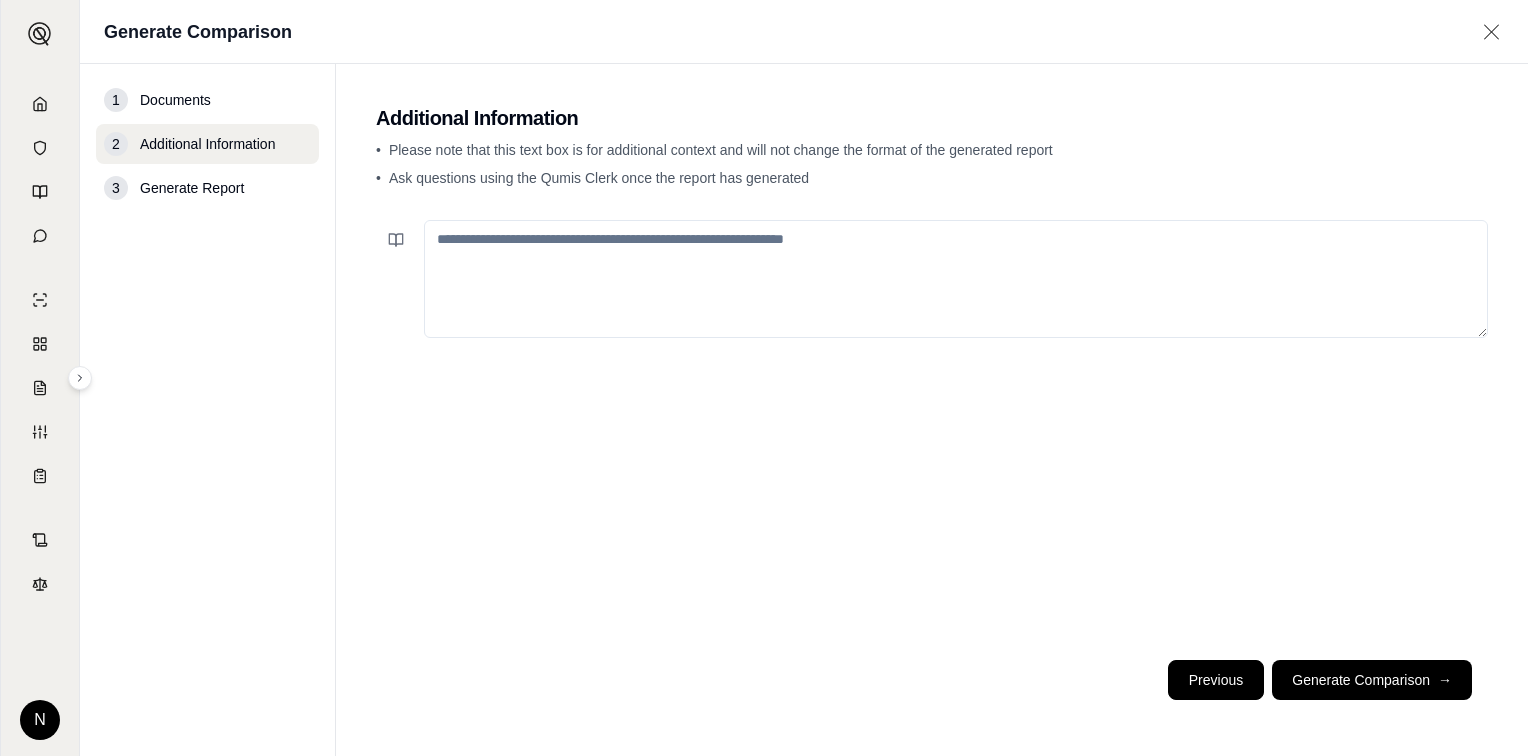 click on "Previous" at bounding box center [1216, 680] 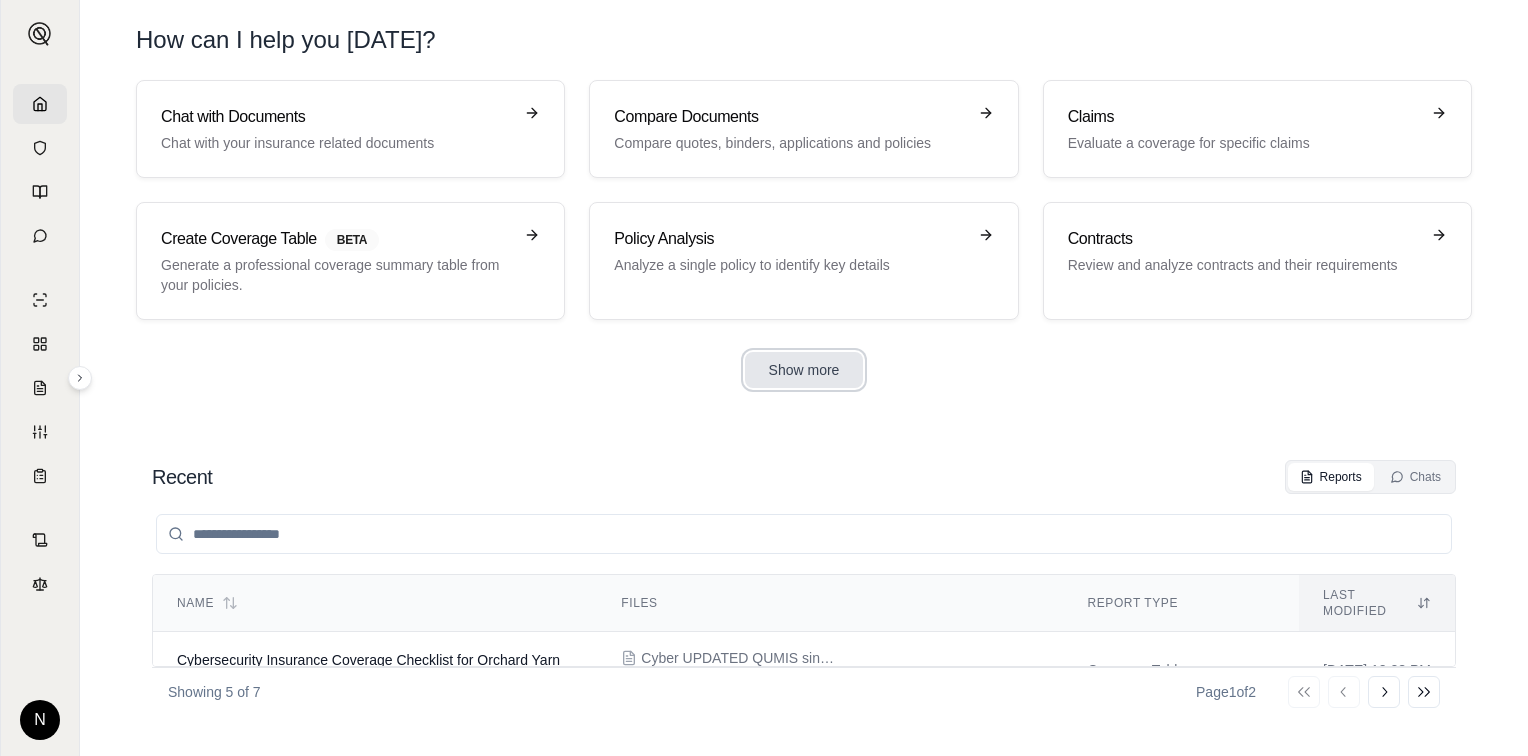 click on "Show more" at bounding box center [804, 370] 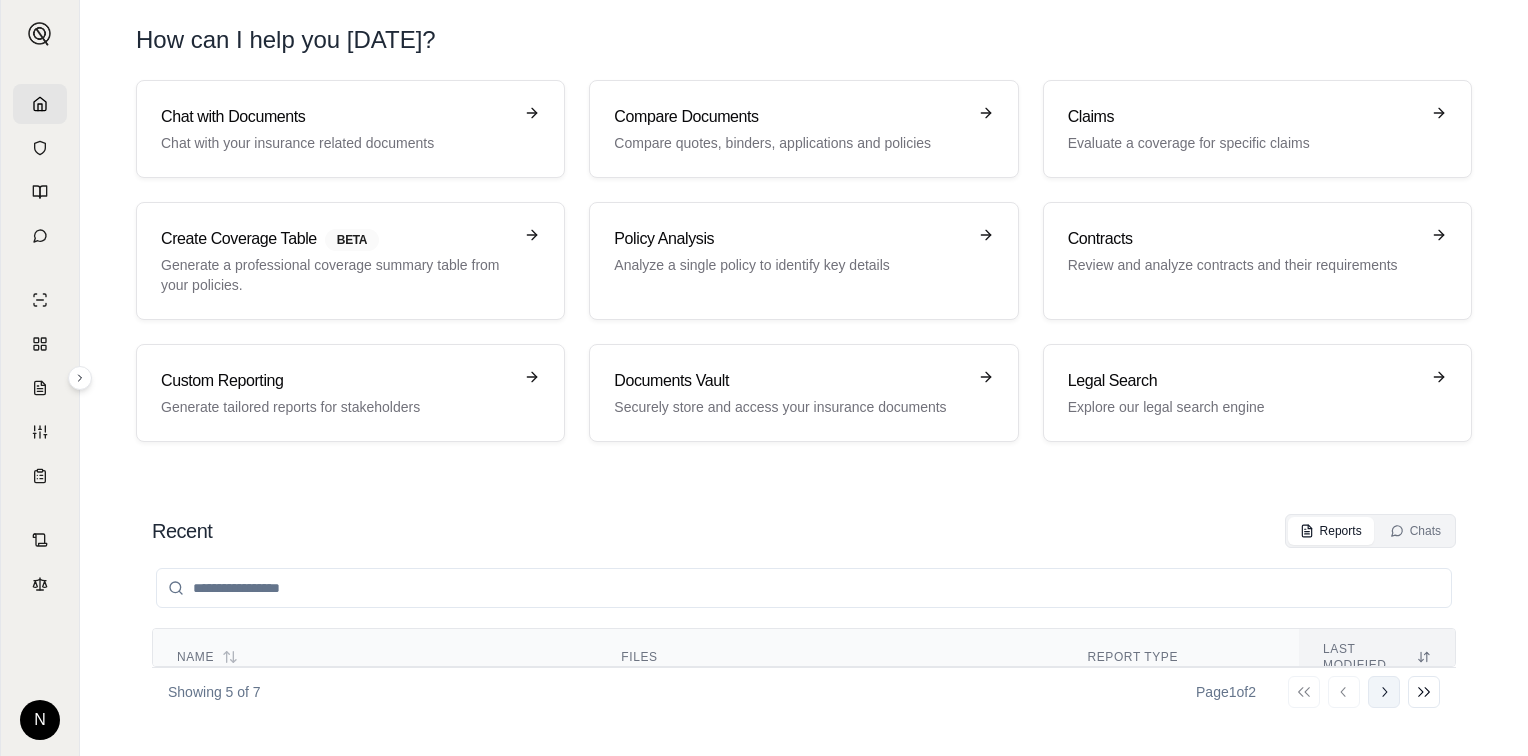 click on "Go to next page" at bounding box center (1384, 692) 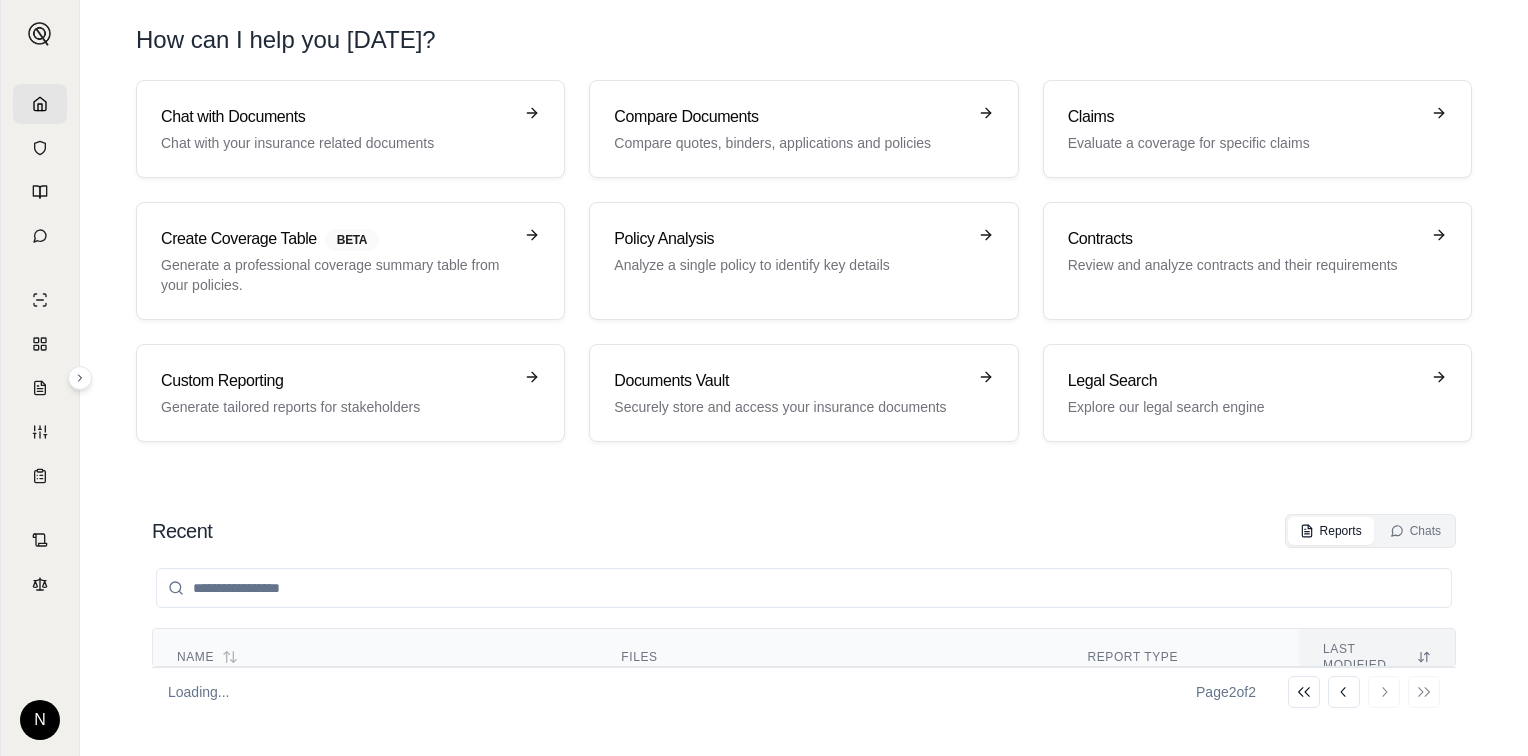 click on "Go to previous page" at bounding box center [1344, 692] 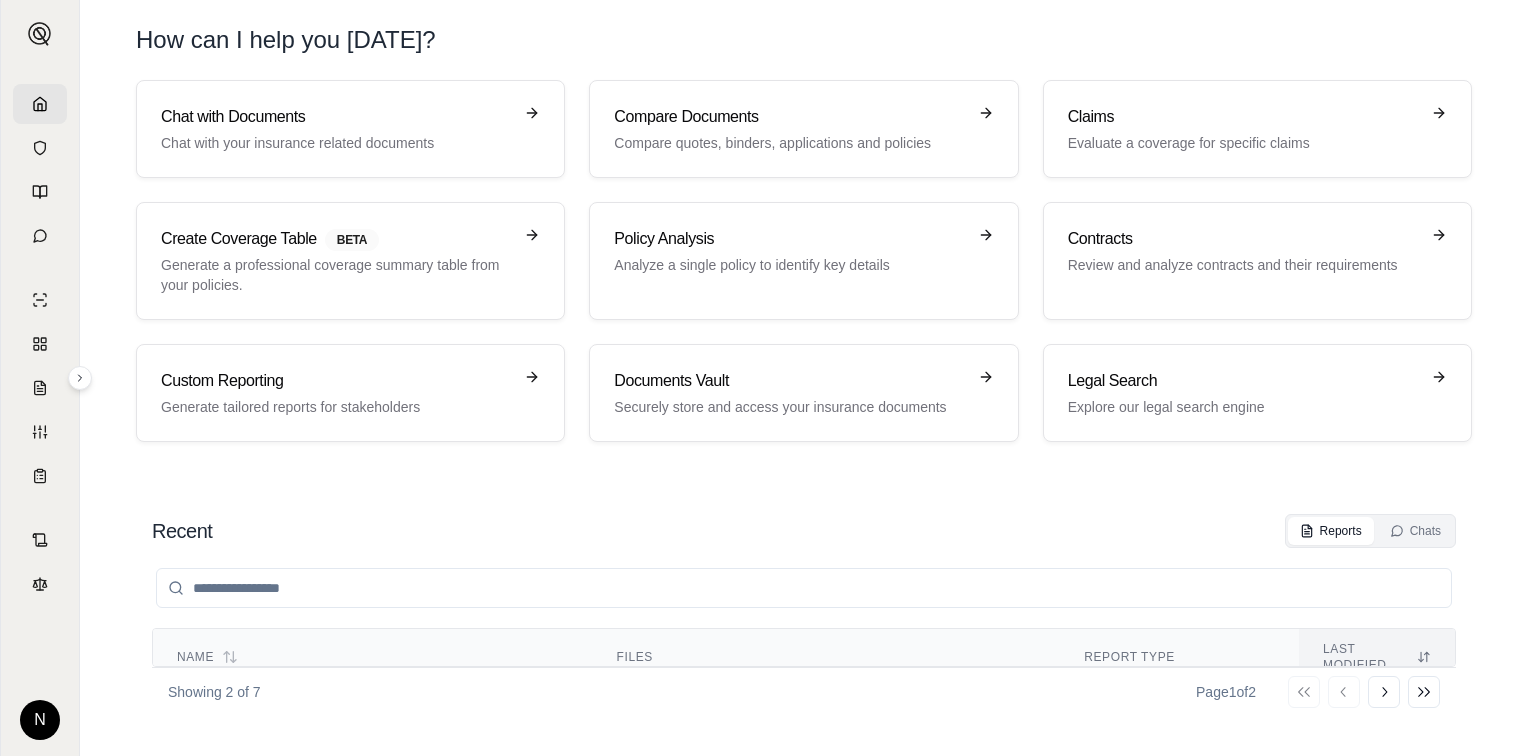 click on "How can I help you [DATE]? Chat with Documents Chat with your insurance related documents Compare Documents Compare quotes, binders, applications and policies Claims Evaluate a coverage for specific claims Create Coverage Table BETA Generate a professional coverage summary table from your policies. Policy Analysis Analyze a single policy to identify key details Contracts Review and analyze contracts and their requirements Custom Reporting Generate tailored reports for stakeholders Documents Vault Securely store and access your insurance documents Legal Search Explore our legal search engine Recent Reports Chats Name Files Report Type Last modified Cybersecurity Policies Comparison Report CFC Quote.pdf Travelers Policy.pdf Policies Compare [DATE] 03:44 PM Cybersecurity Insurance Policy Comparison 20250404 QUOTE 5329222 (1).Pdf Policy - Current Term.PDF Policies Compare [DATE] 03:32 PM Showing 2 of 7 Page  1  of  2 Go to first page Go to previous page Go to next page Go to last page" at bounding box center (804, 378) 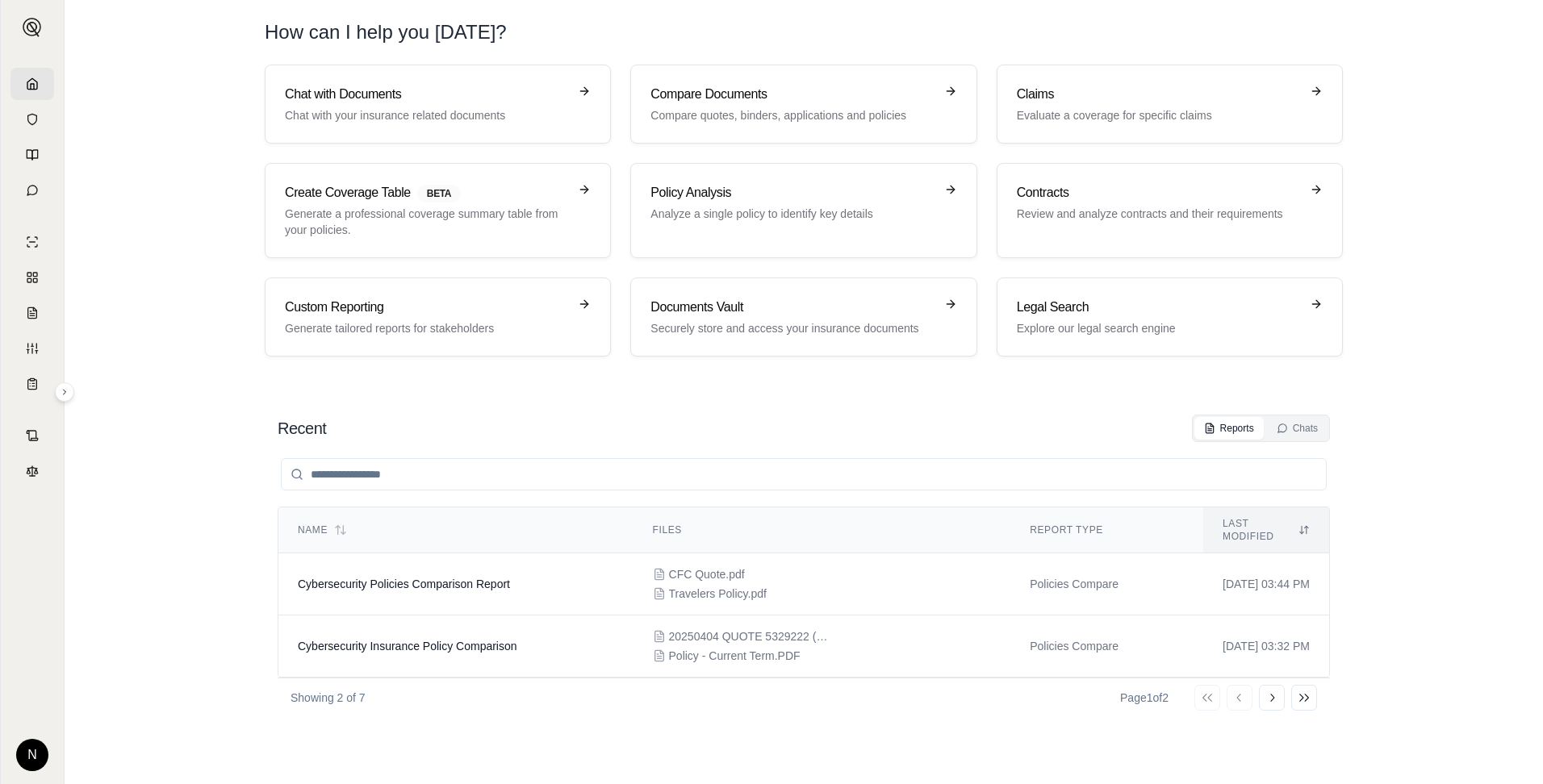 click on "Go to next page" at bounding box center [1272, 698] 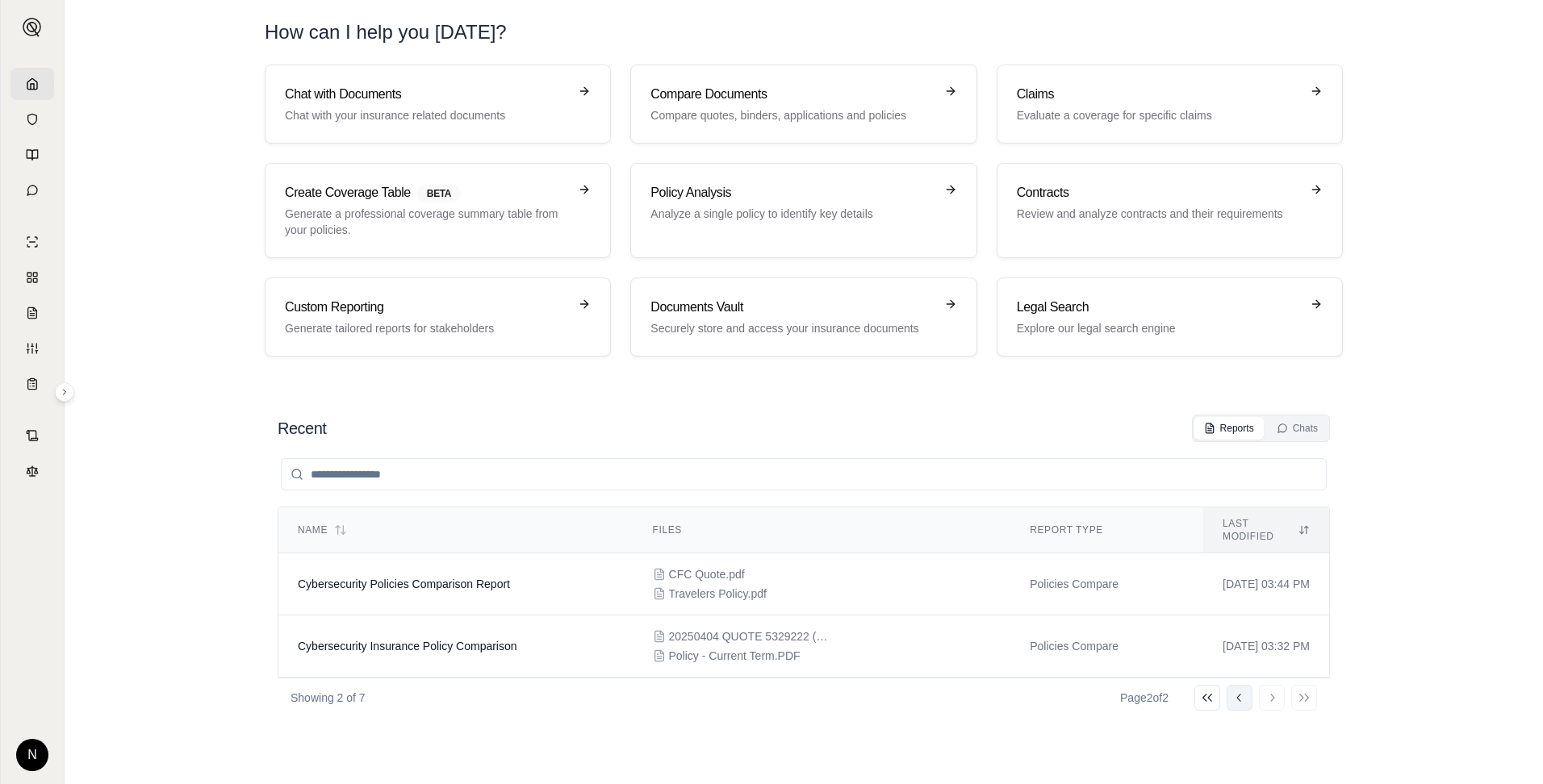 click 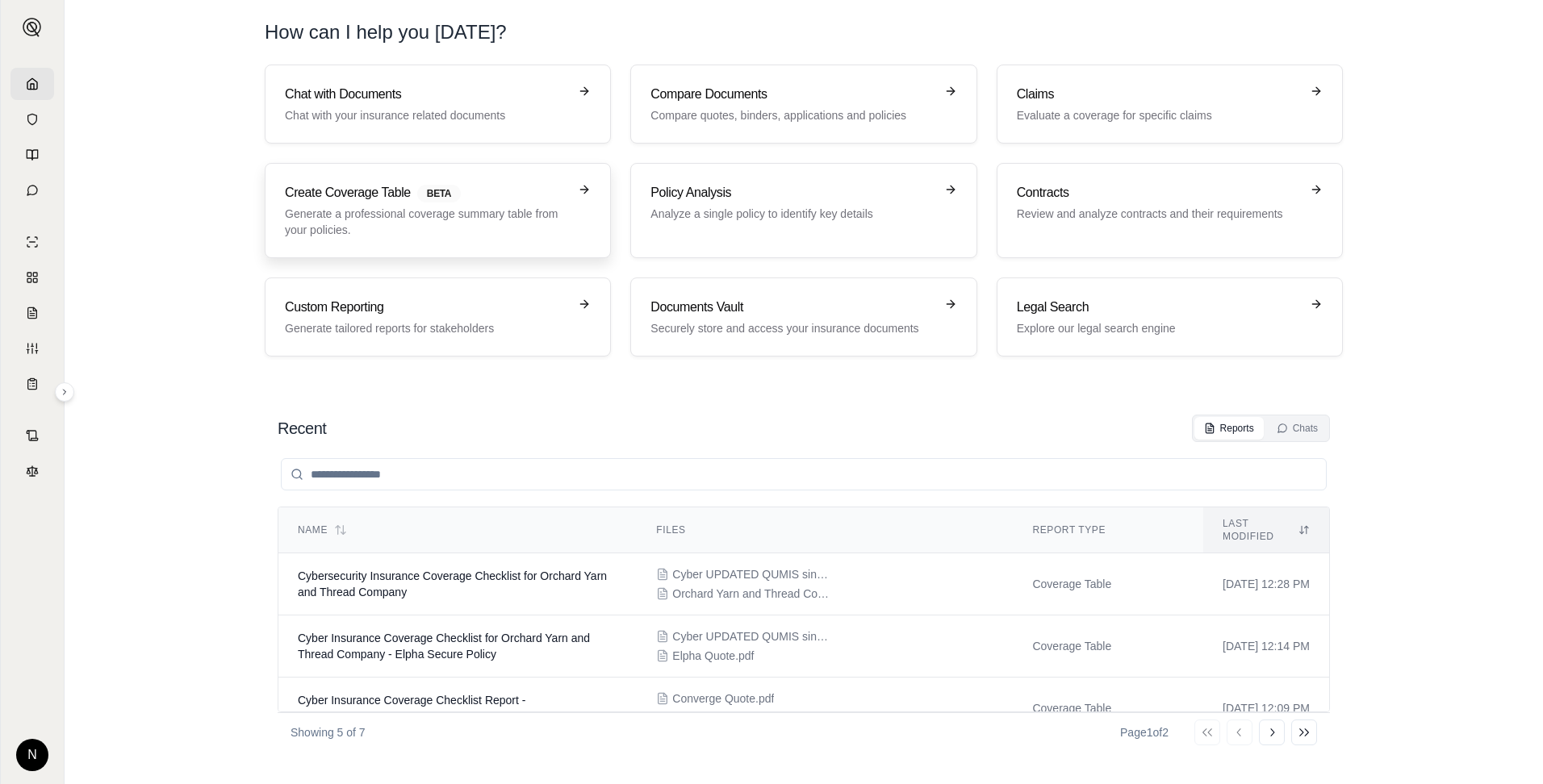 click on "Create Coverage Table BETA" at bounding box center [426, 193] 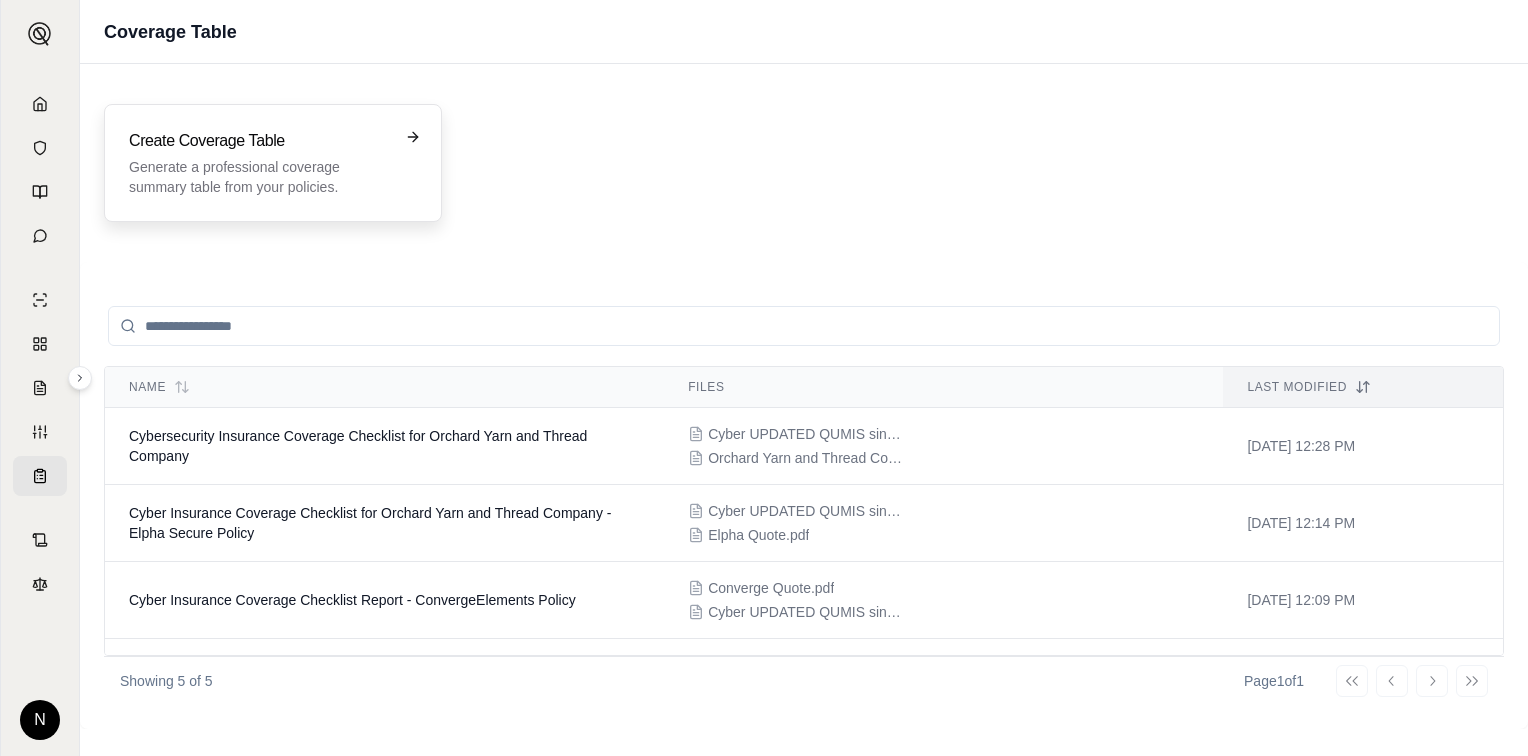 click on "Create Coverage Table Generate a professional coverage summary table from your policies." at bounding box center [273, 163] 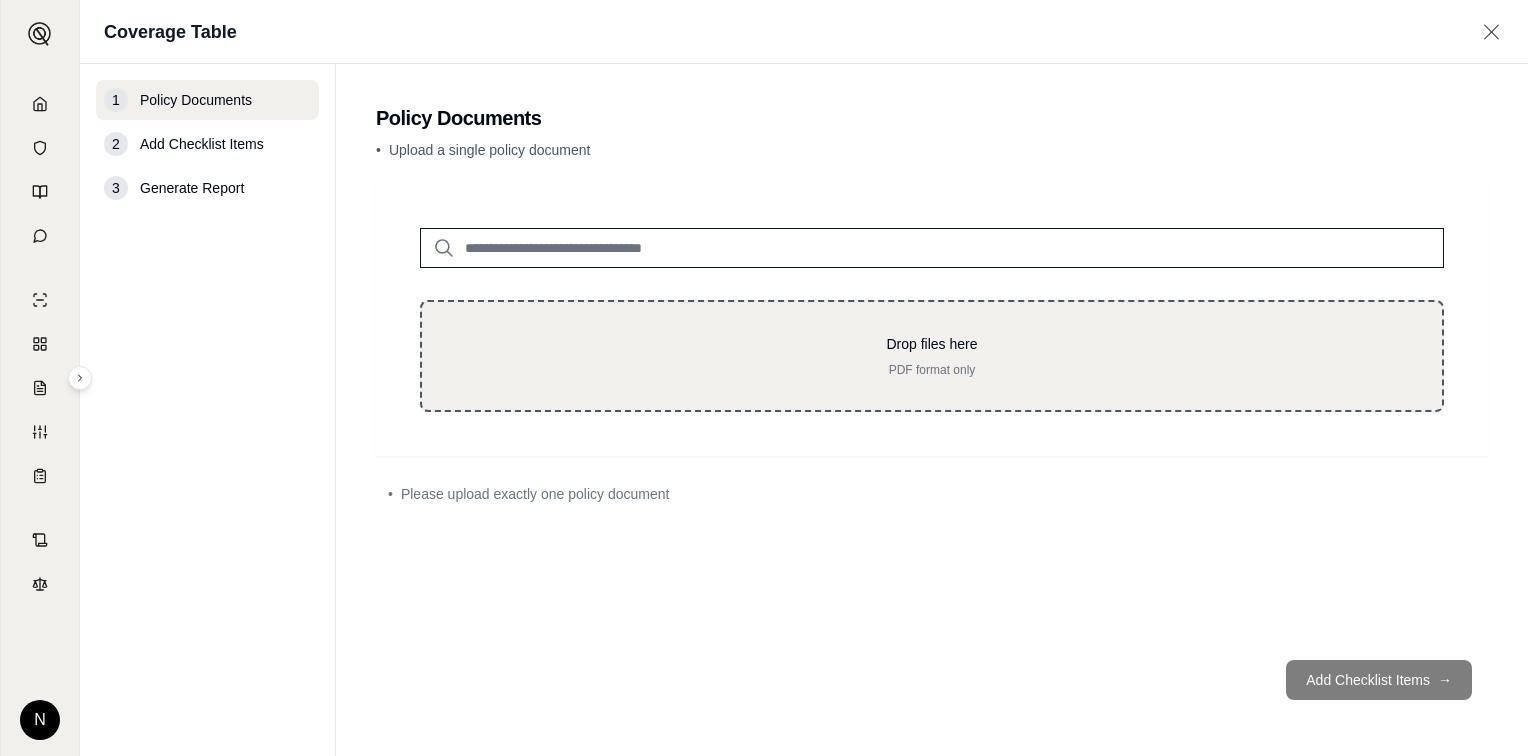 click on "PDF format only" at bounding box center (932, 370) 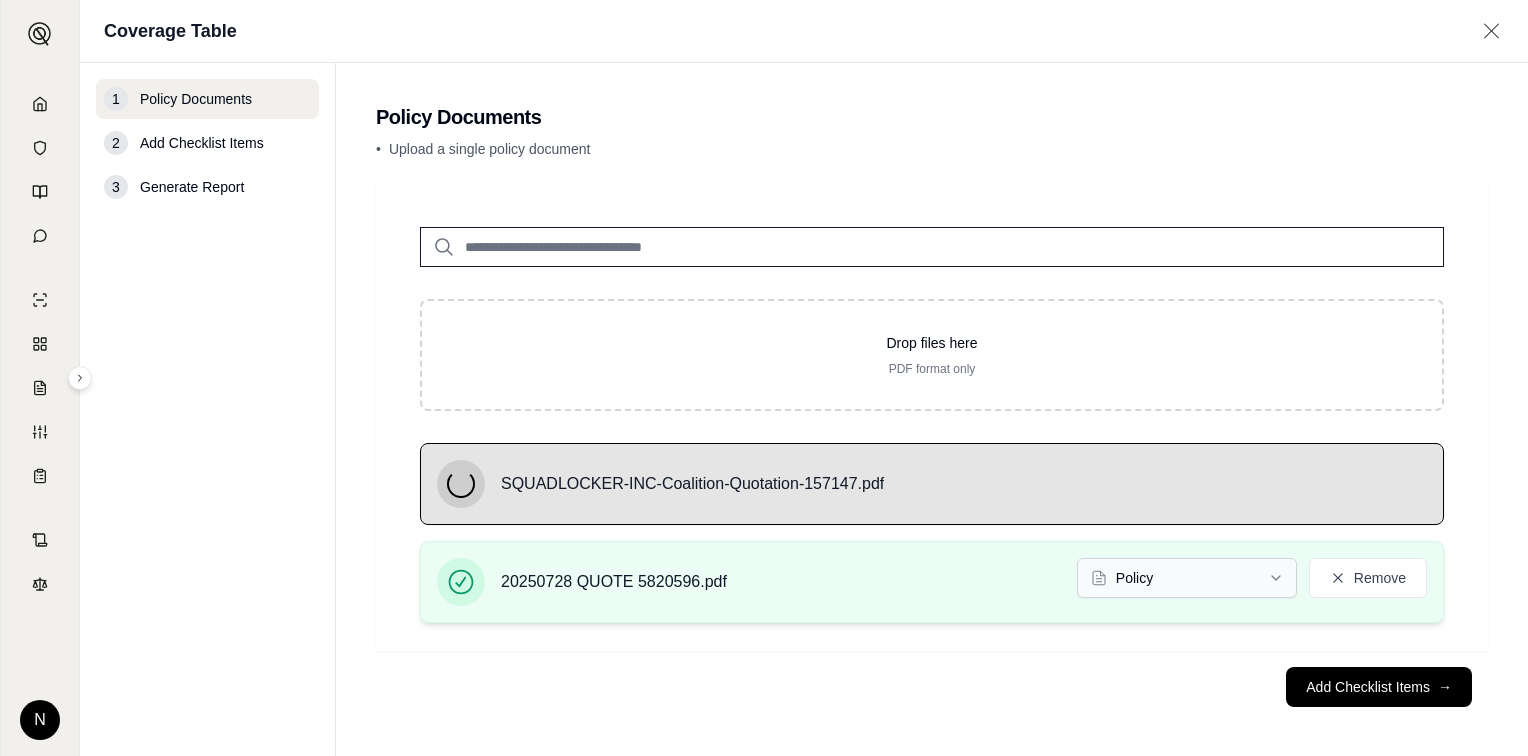 click on "N Coverage Table 1 Policy Documents 2 Add Checklist Items 3 Generate Report Policy Documents • Upload a single policy document Drop files here PDF format only SQUADLOCKER-INC-Coalition-Quotation-157147.pdf 20250728 QUOTE 5820596.pdf Policy Remove Add Checklist Items →" at bounding box center (764, 378) 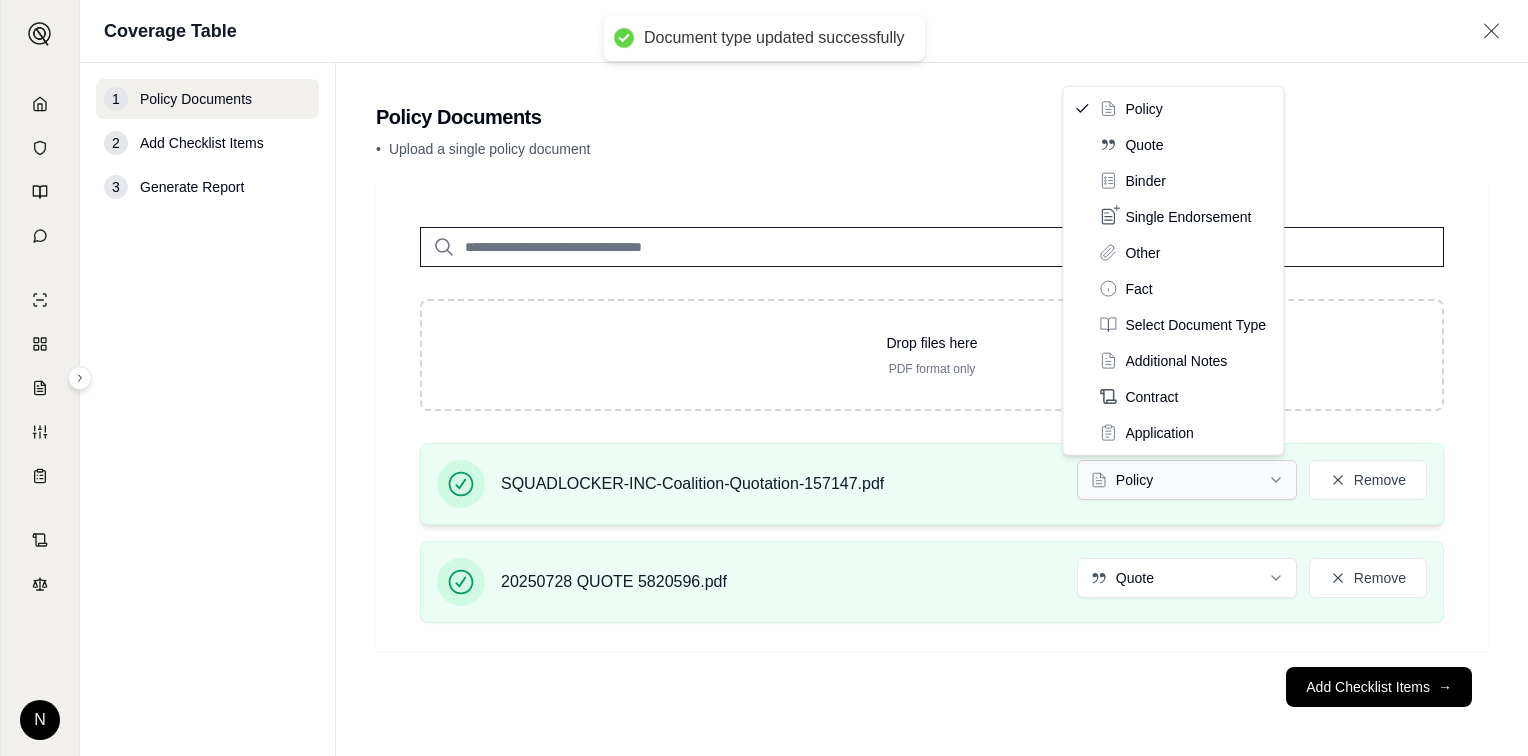 click on "Document type updated successfully N Coverage Table 1 Policy Documents 2 Add Checklist Items 3 Generate Report Policy Documents • Upload a single policy document Drop files here PDF format only SQUADLOCKER-INC-Coalition-Quotation-157147.pdf Policy Remove 20250728 QUOTE 5820596.pdf Quote Remove Add Checklist Items →
Policy Quote Binder Single Endorsement Other Fact Select Document Type Additional Notes Contract Application" at bounding box center [764, 378] 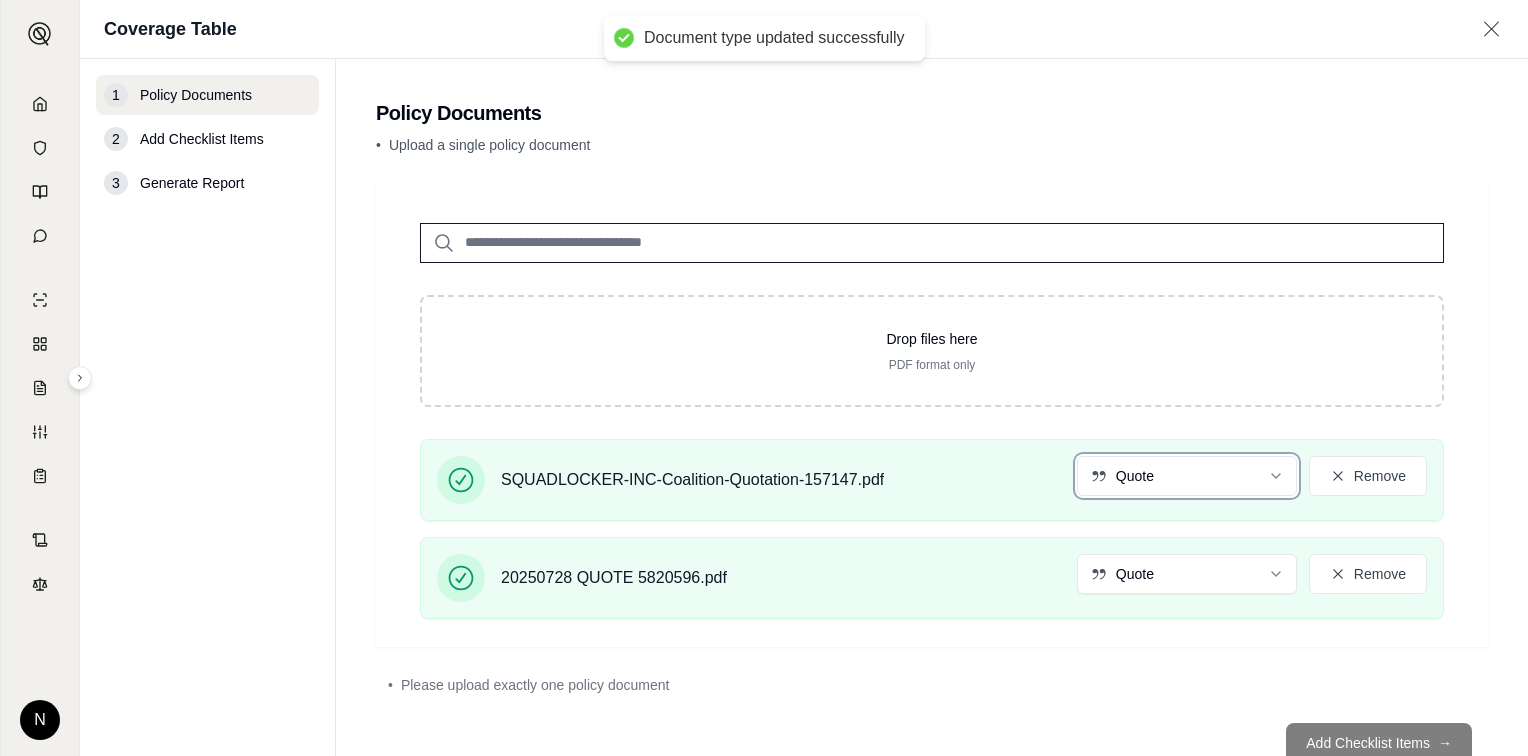 scroll, scrollTop: 61, scrollLeft: 0, axis: vertical 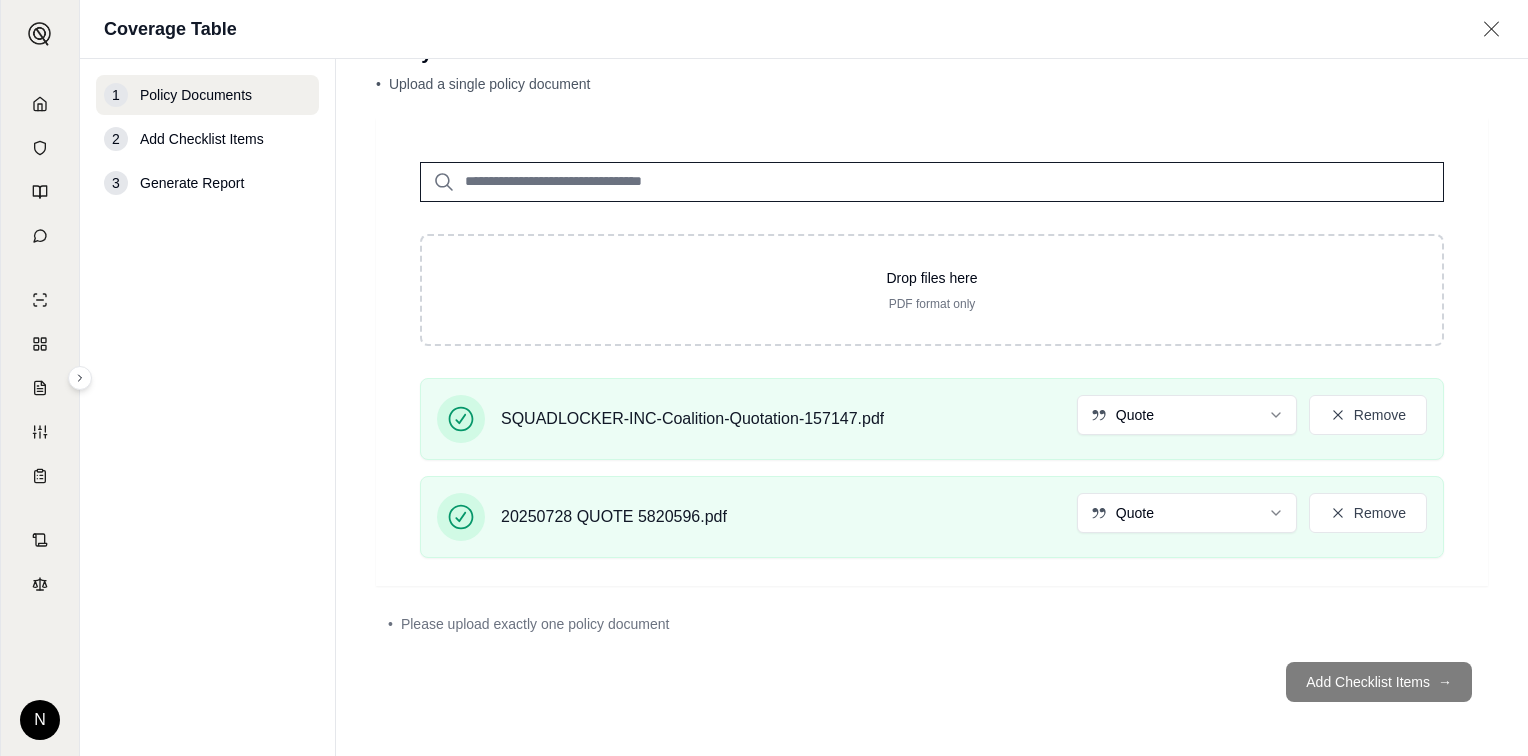 click on "Add Checklist Items →" at bounding box center [932, 682] 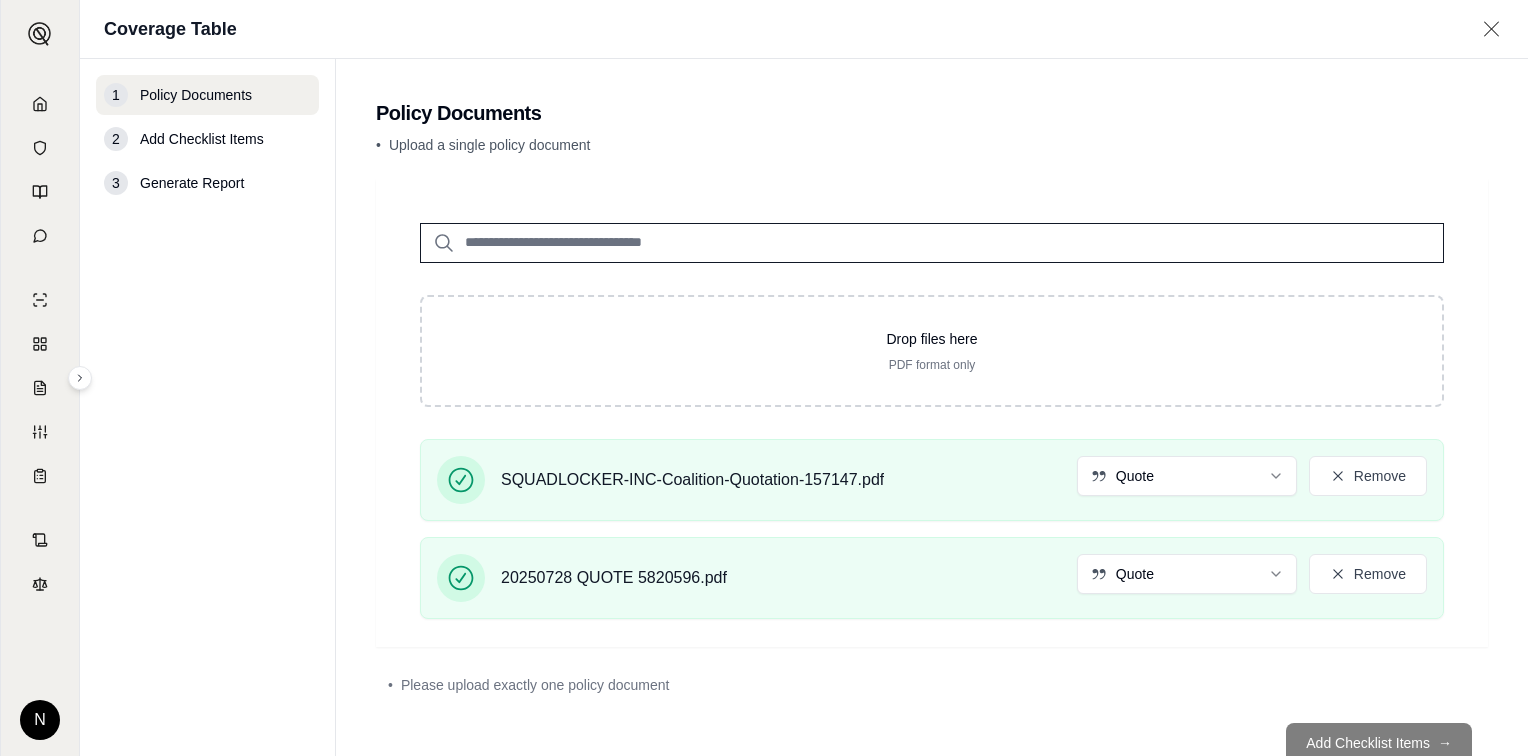 scroll, scrollTop: 61, scrollLeft: 0, axis: vertical 